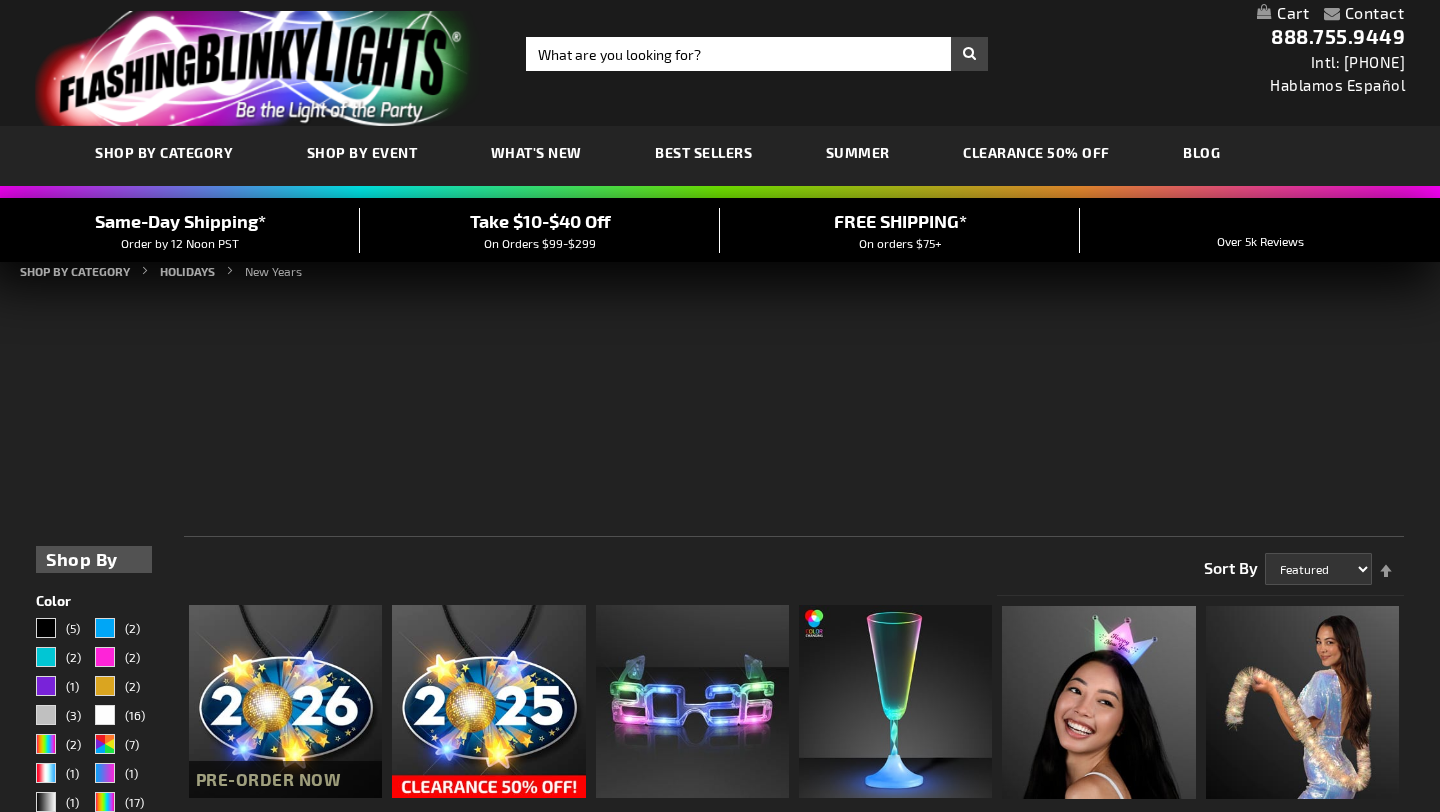 scroll, scrollTop: 0, scrollLeft: 0, axis: both 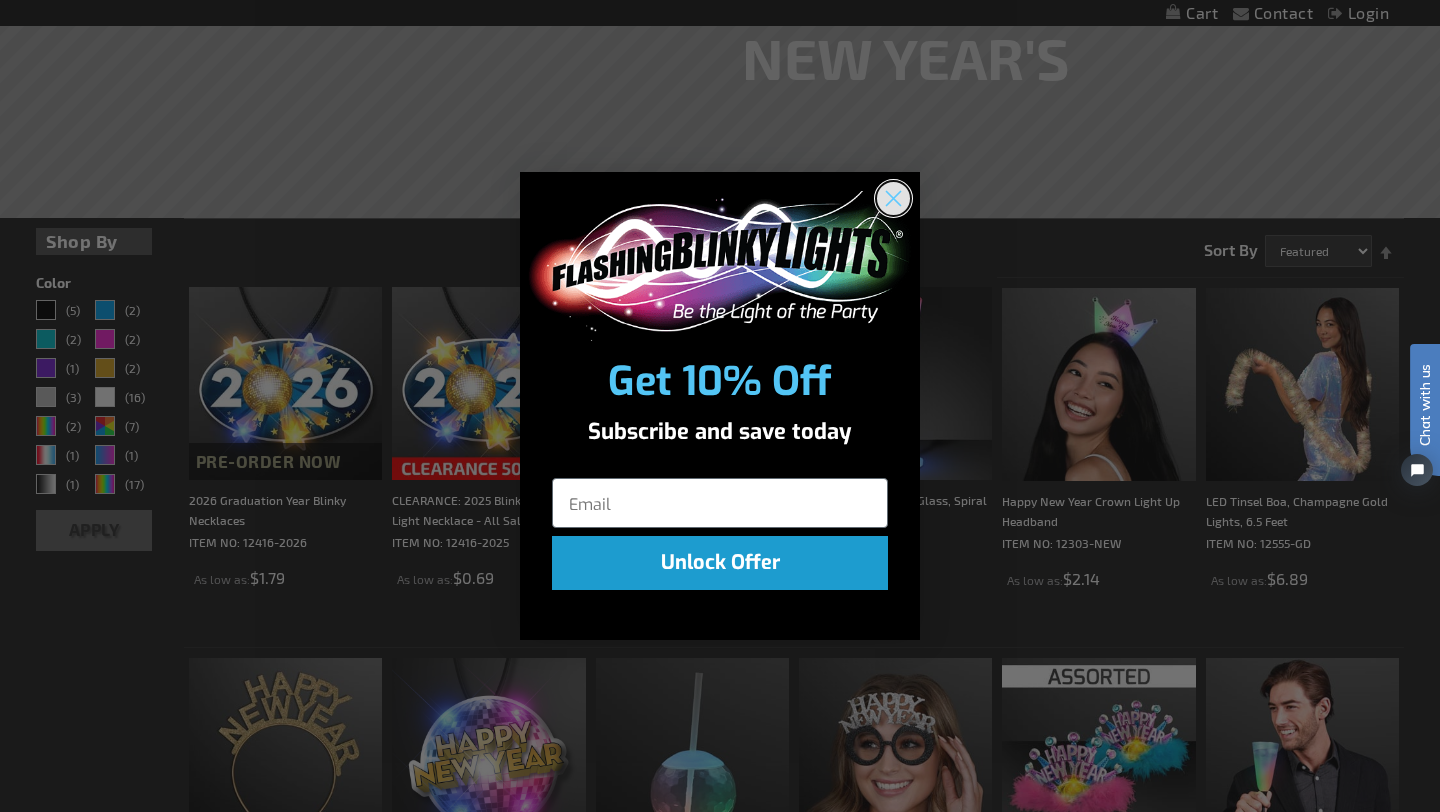 click 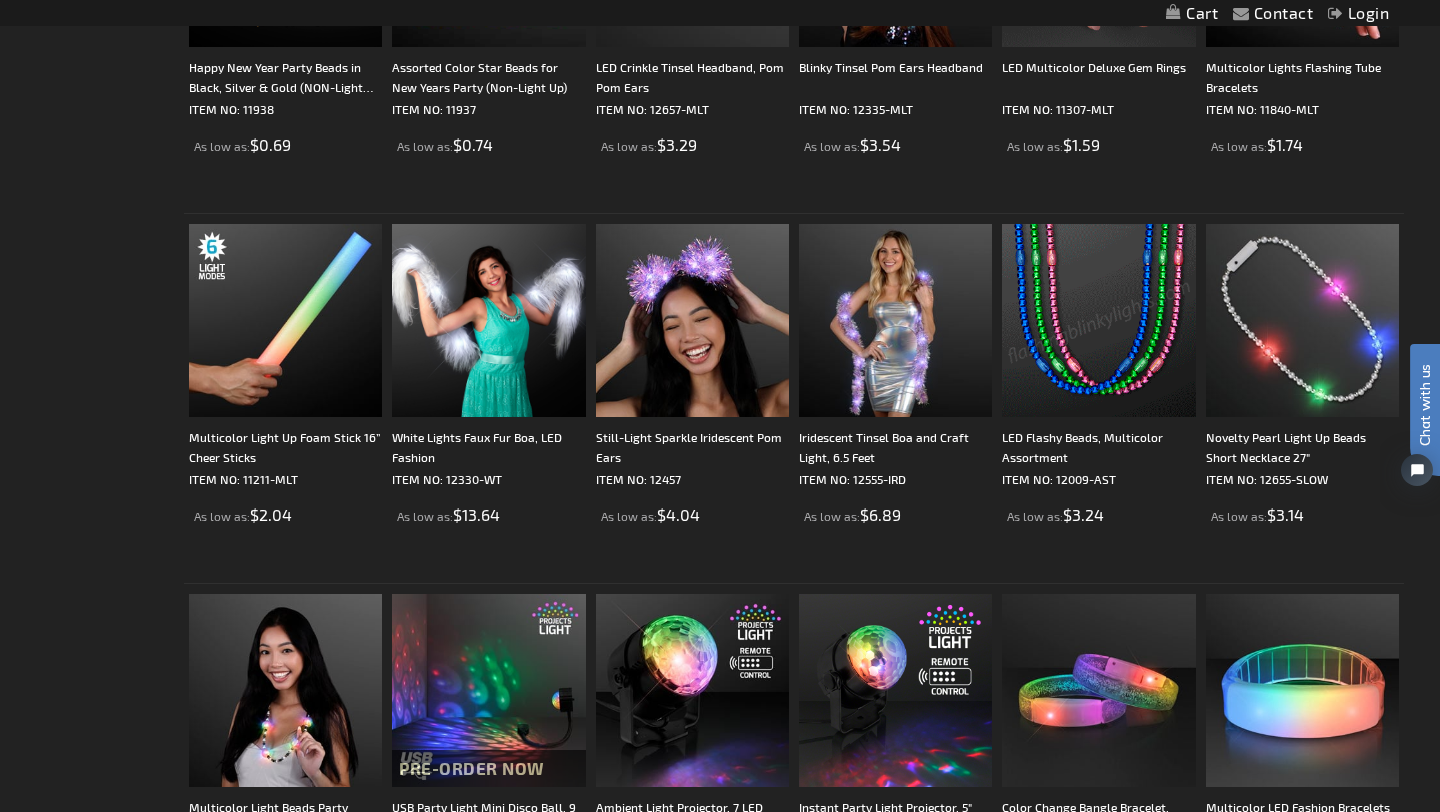 scroll, scrollTop: 1896, scrollLeft: 0, axis: vertical 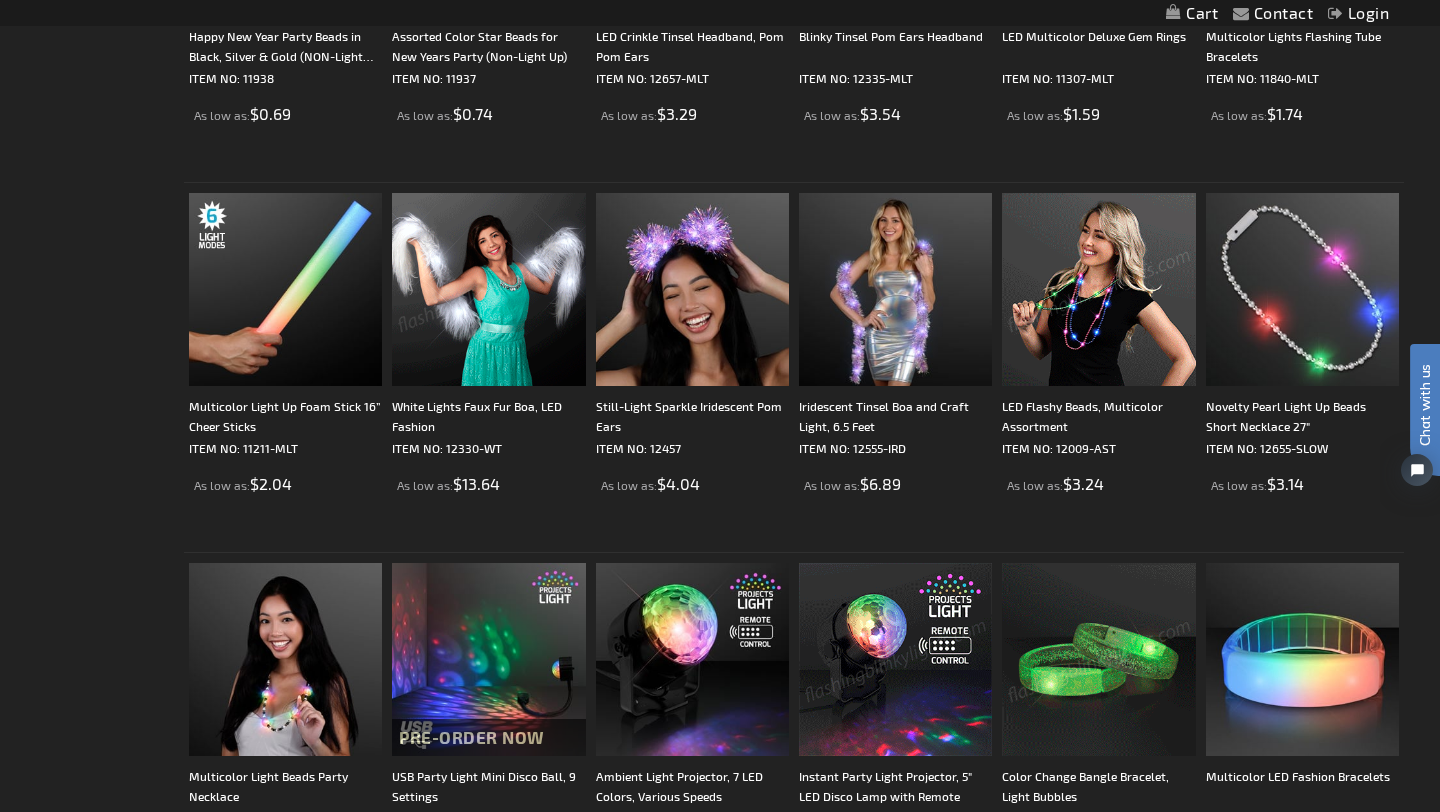 click at bounding box center (488, 289) 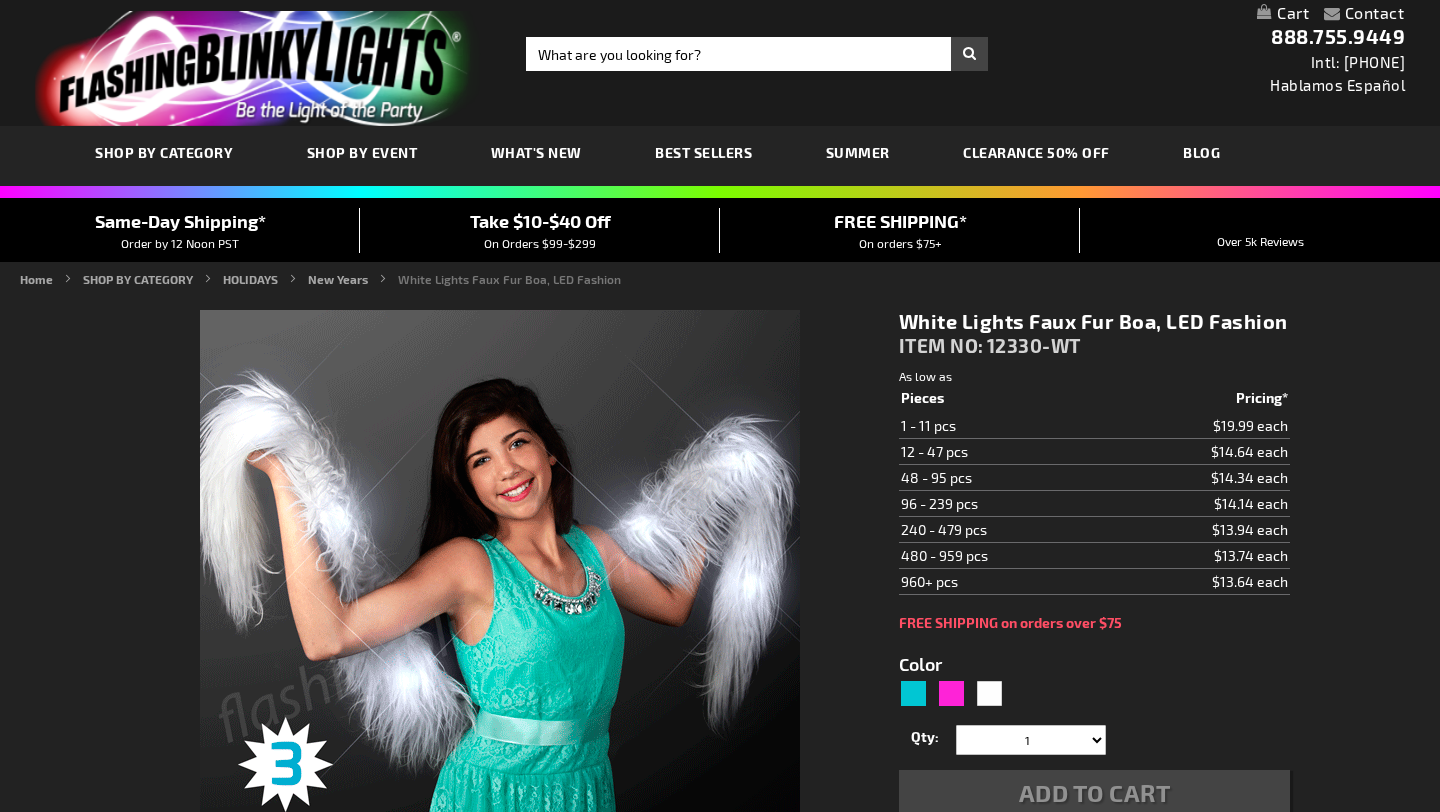scroll, scrollTop: 0, scrollLeft: 0, axis: both 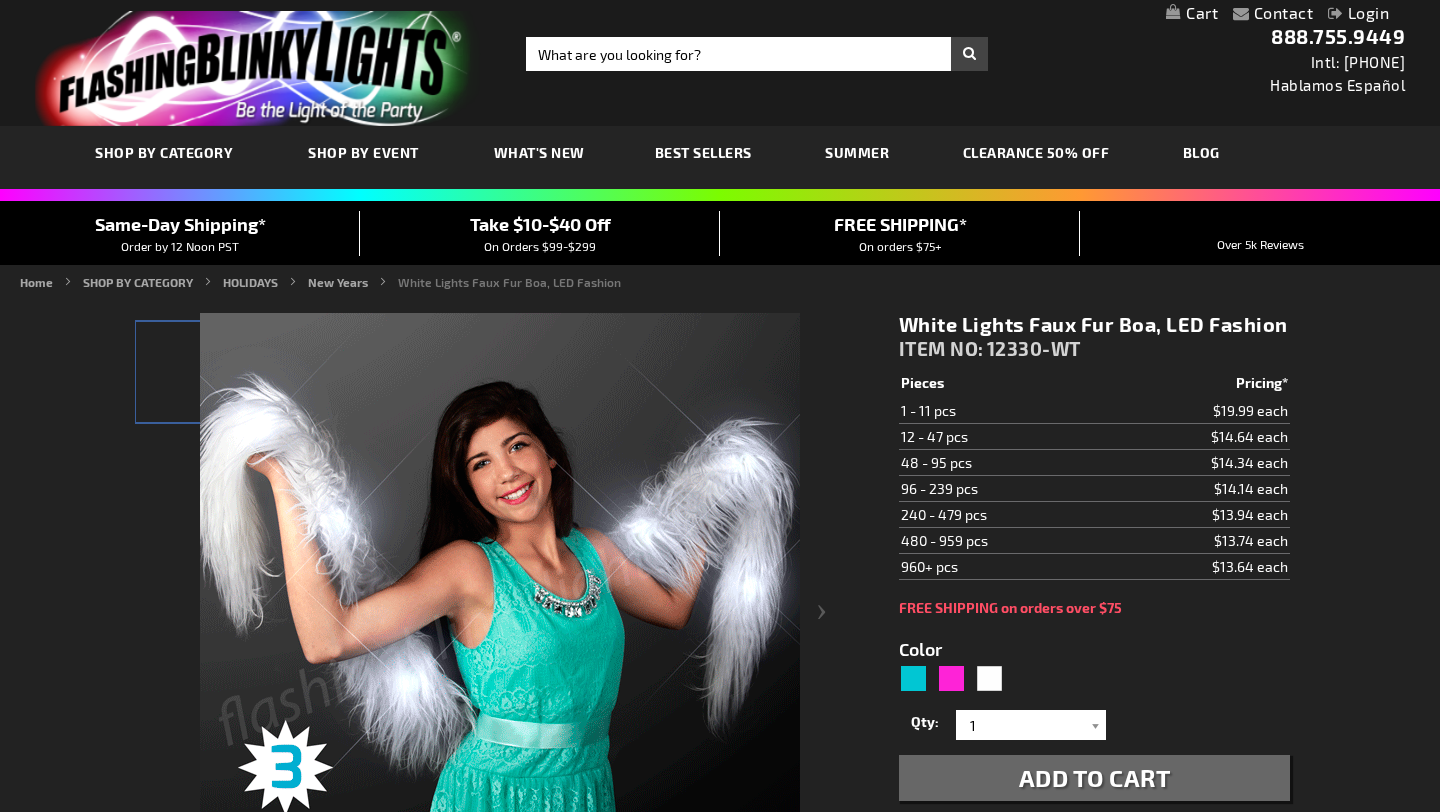 type on "5646" 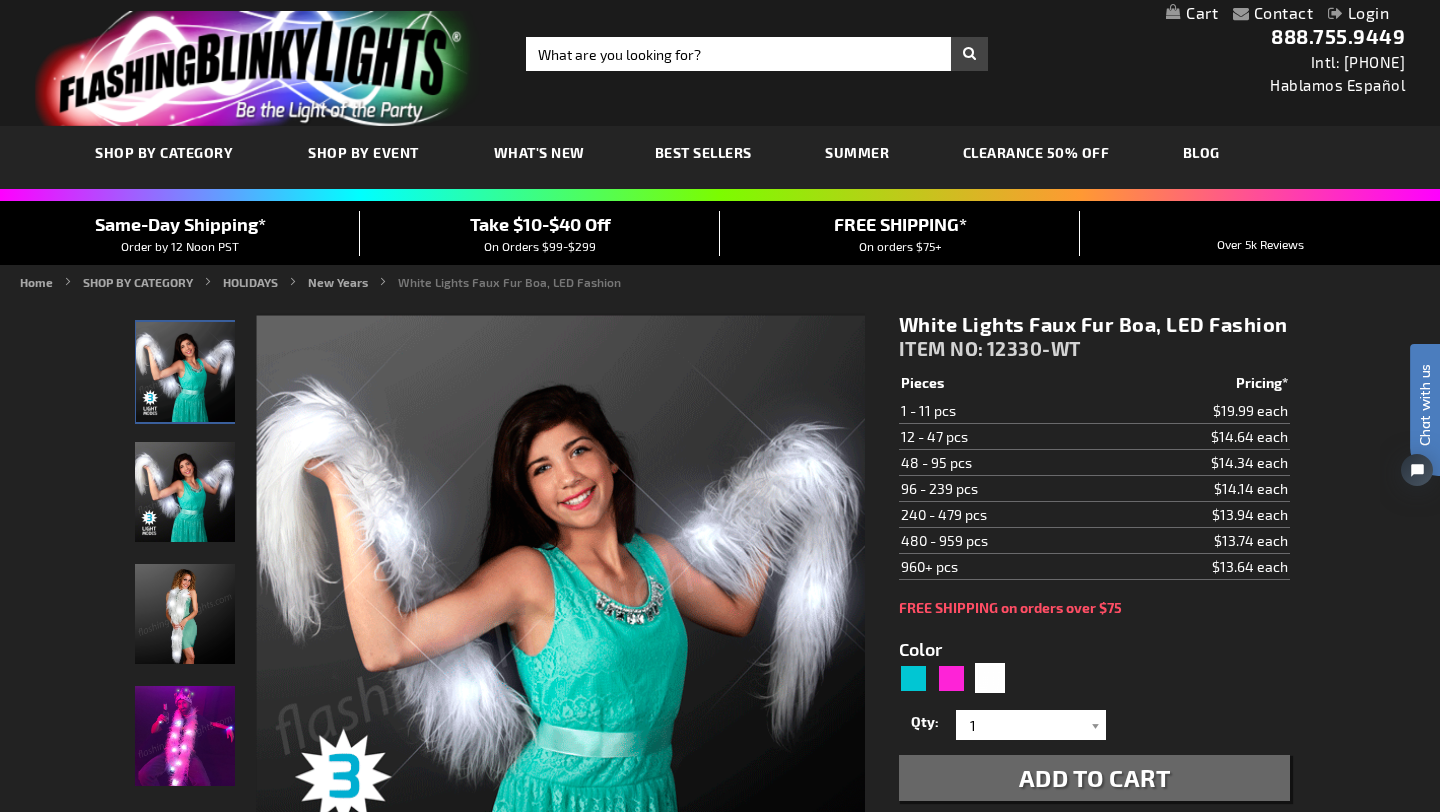 scroll, scrollTop: 0, scrollLeft: 0, axis: both 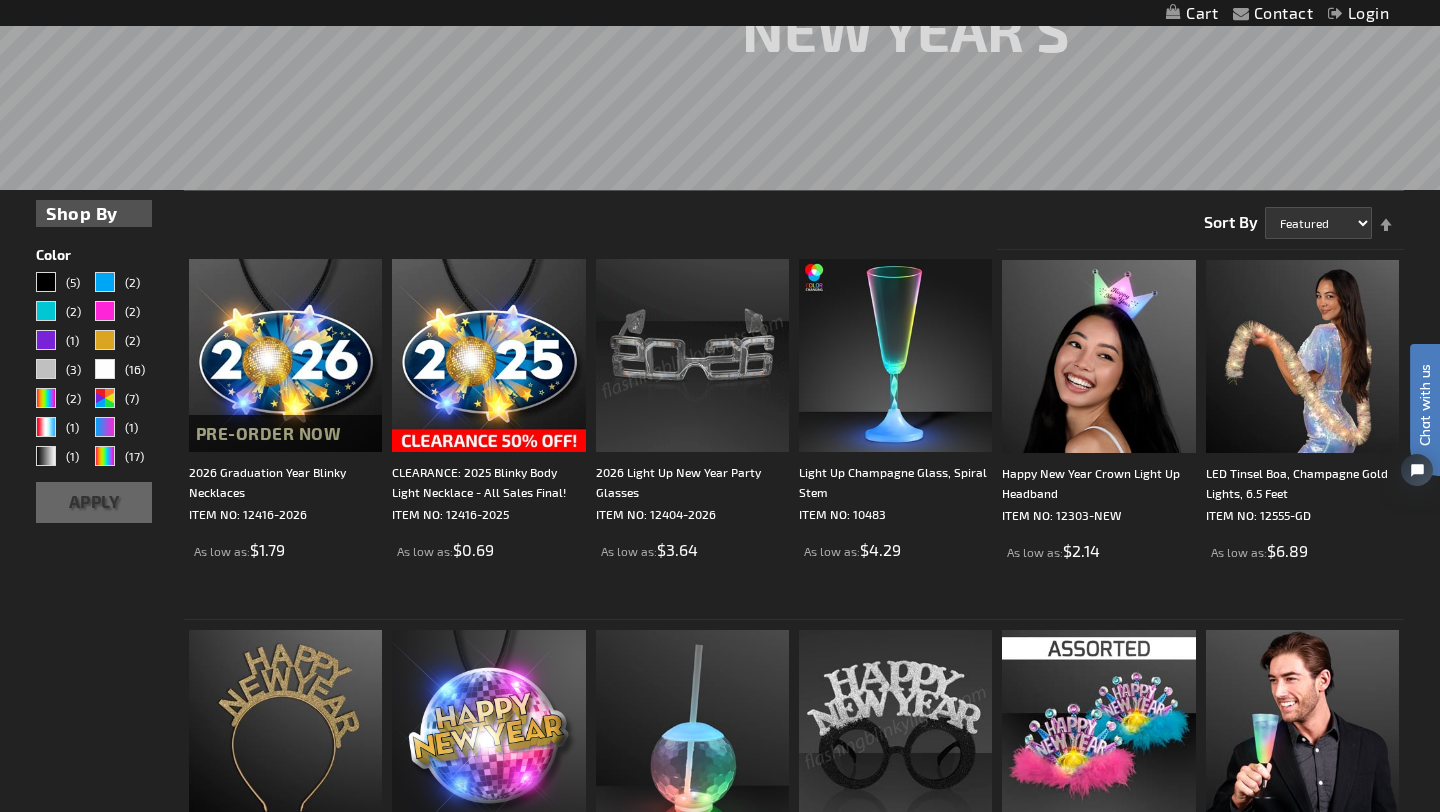 click at bounding box center (692, 355) 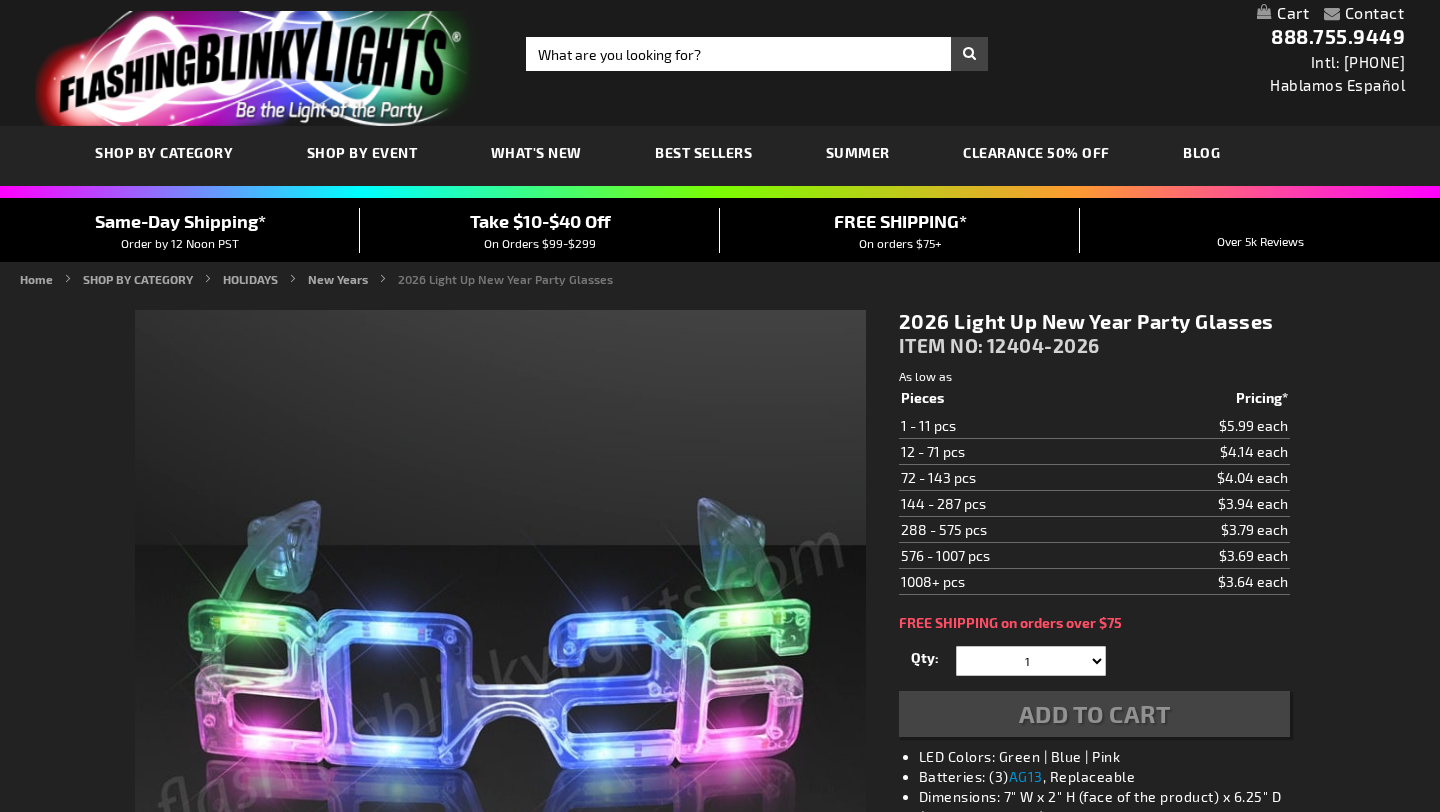 scroll, scrollTop: 0, scrollLeft: 0, axis: both 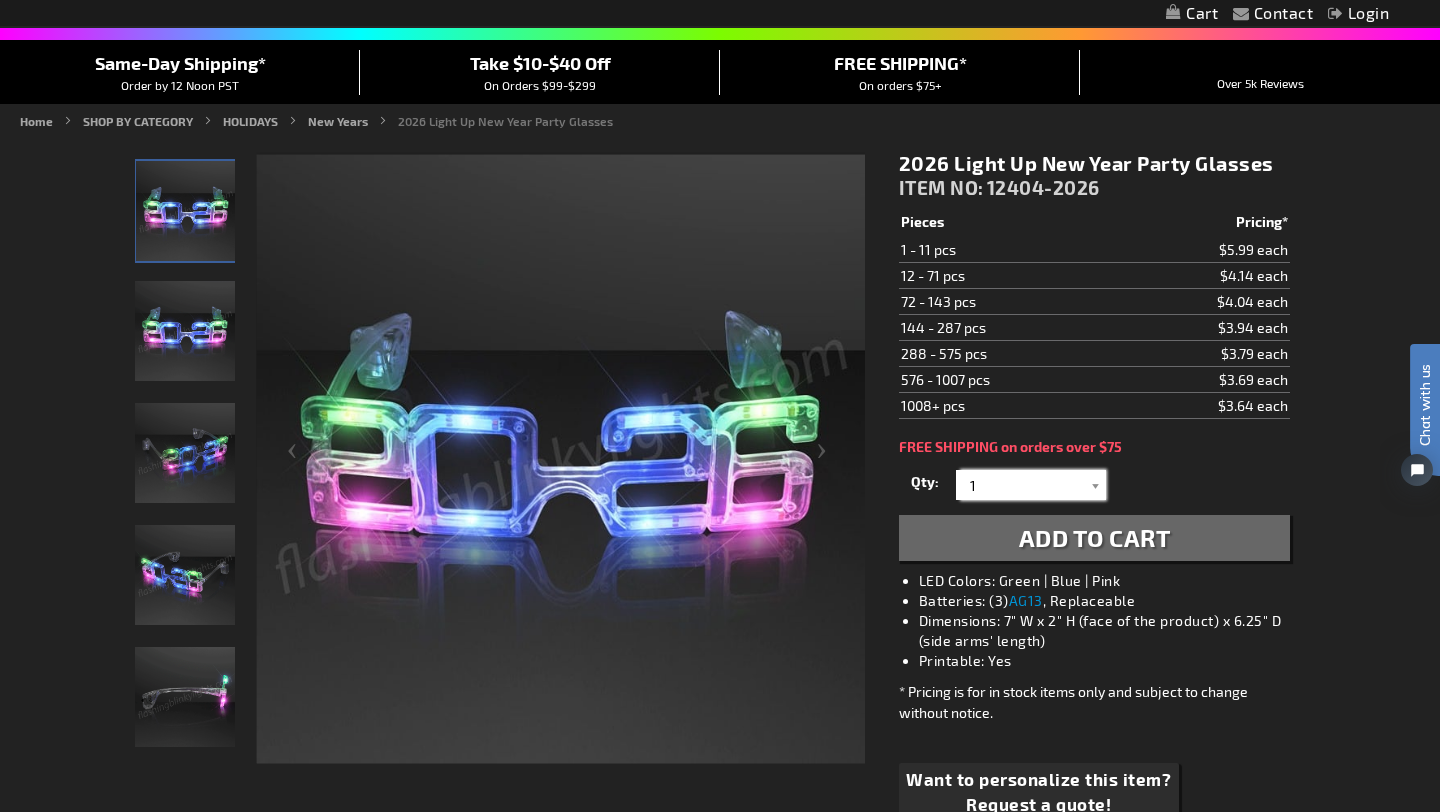 click on "1" at bounding box center (1033, 485) 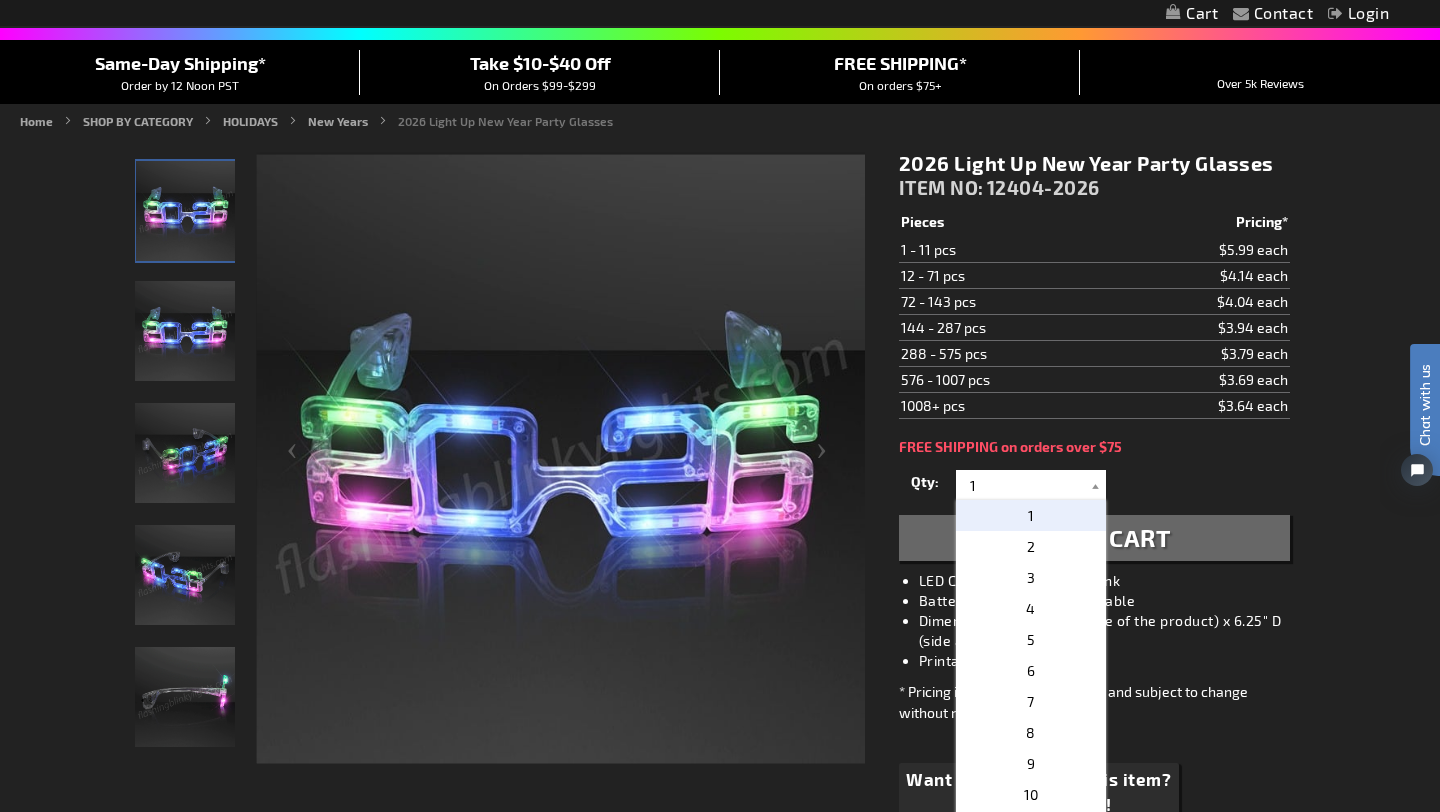 click on "2026 Light Up New Year Party Glasses
ITEM NO:
12404-2026
$3.64
Pieces
Pricing*
1 - 11 pcs
$5.99 each
12 - 71 pcs
$4.14 each
72 - 143 pcs
$4.04 each
144 - 287 pcs
$3.94 each
288 - 575 pcs
$3.79 each
576 - 1007 pcs
$3.69 each
1008+ pcs
$3.64 each
Please enter email to subscribe for stock alert
Notify me" at bounding box center [1094, 503] 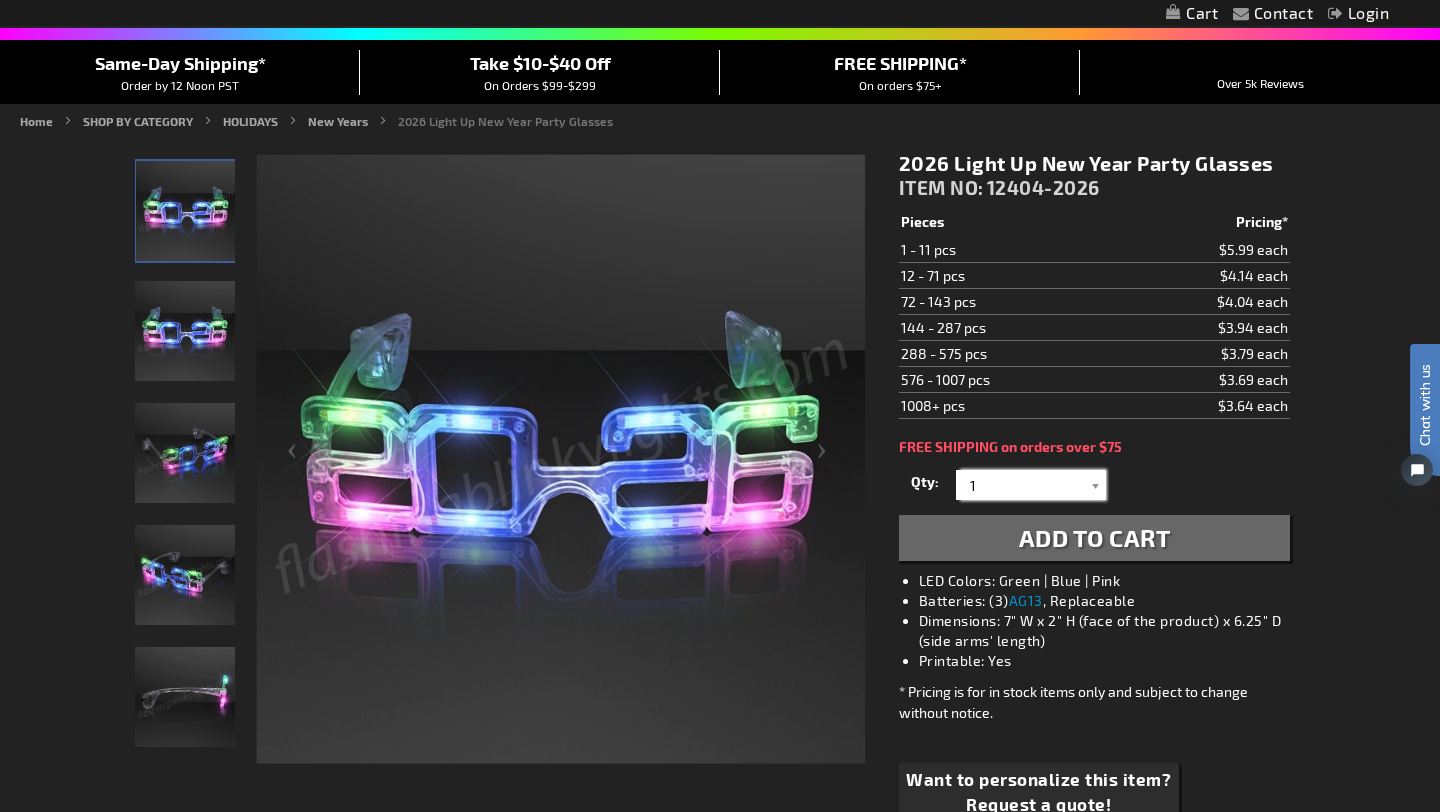 click on "1" at bounding box center [1033, 485] 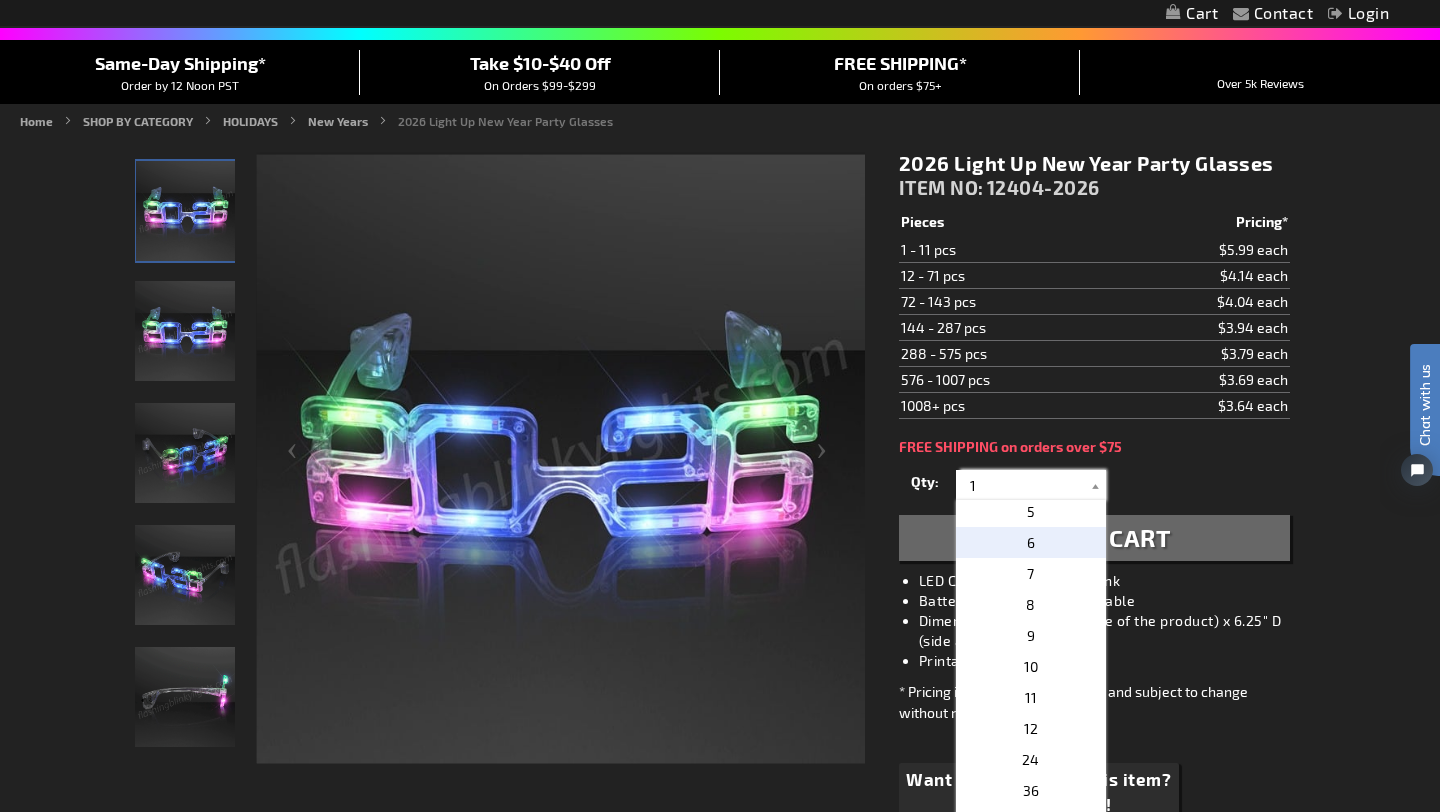 scroll, scrollTop: 0, scrollLeft: 0, axis: both 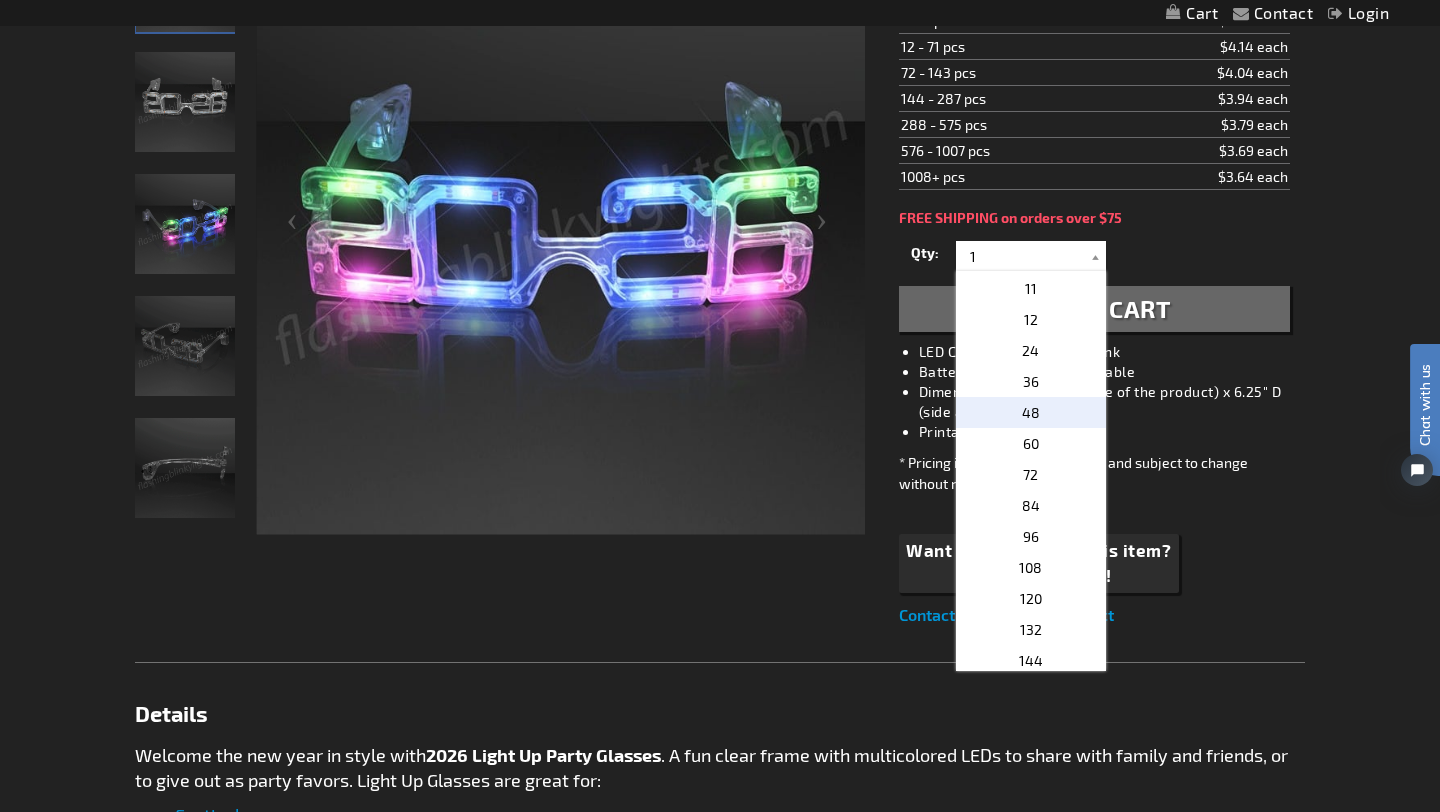 click on "48" at bounding box center [1031, 412] 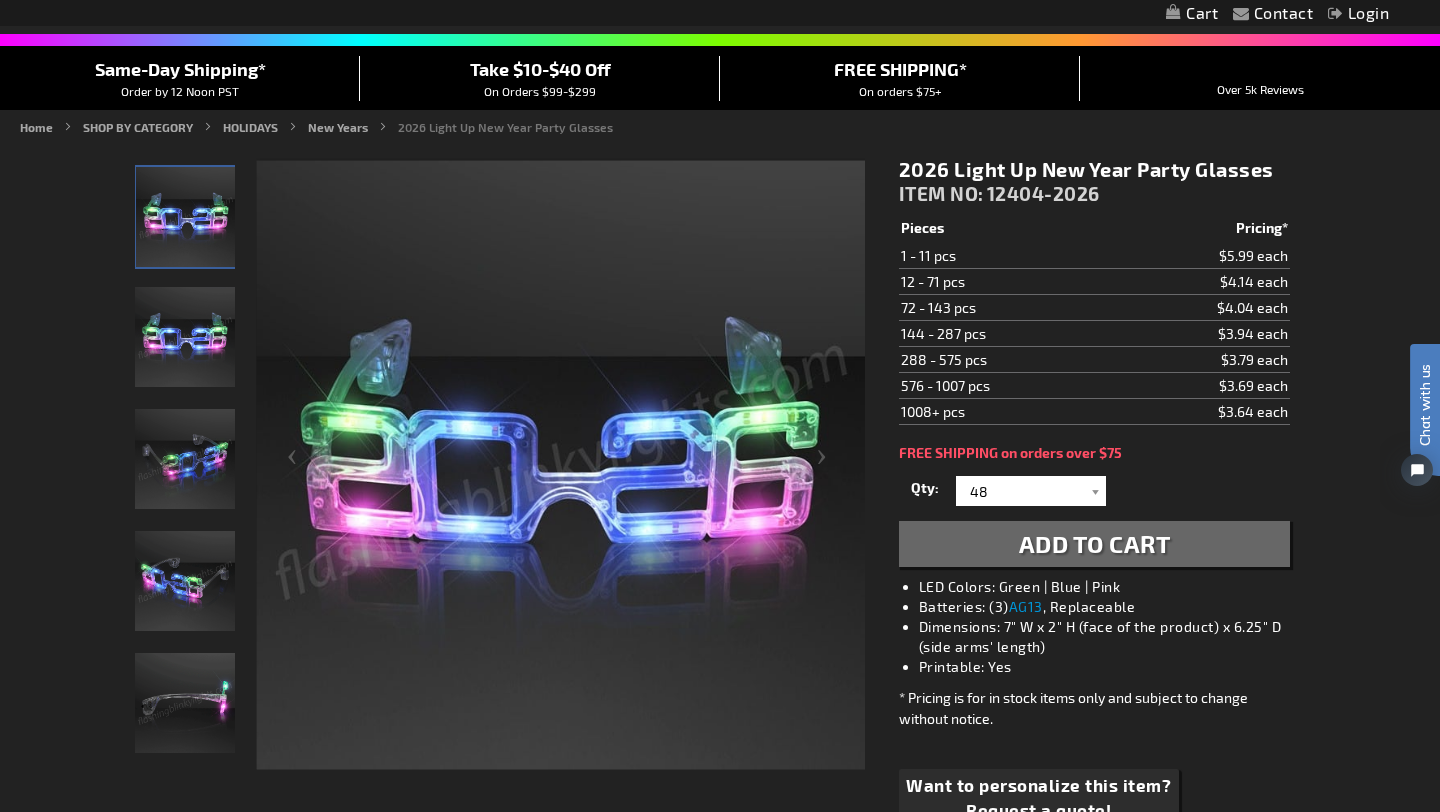 scroll, scrollTop: 149, scrollLeft: 0, axis: vertical 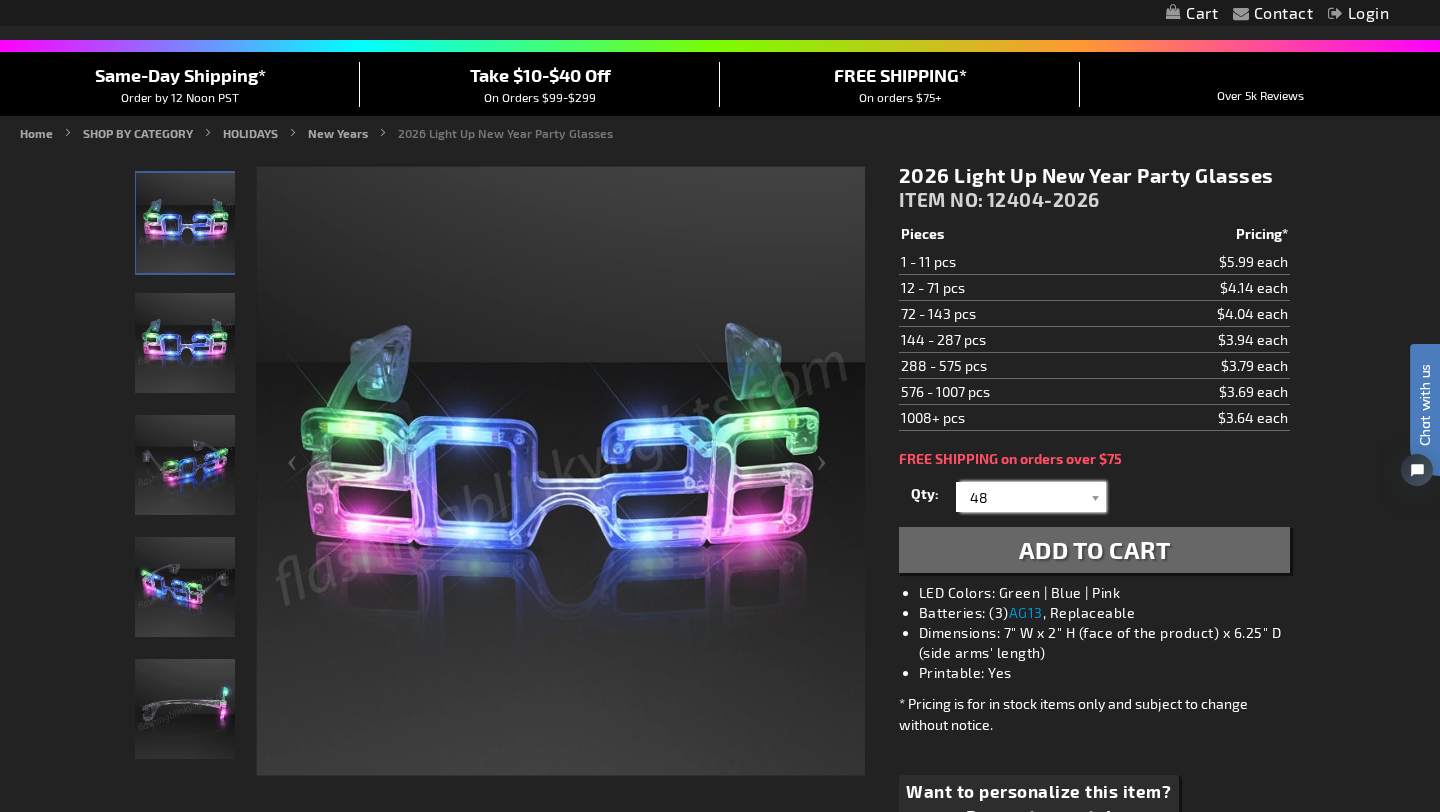 click on "48" at bounding box center [1033, 497] 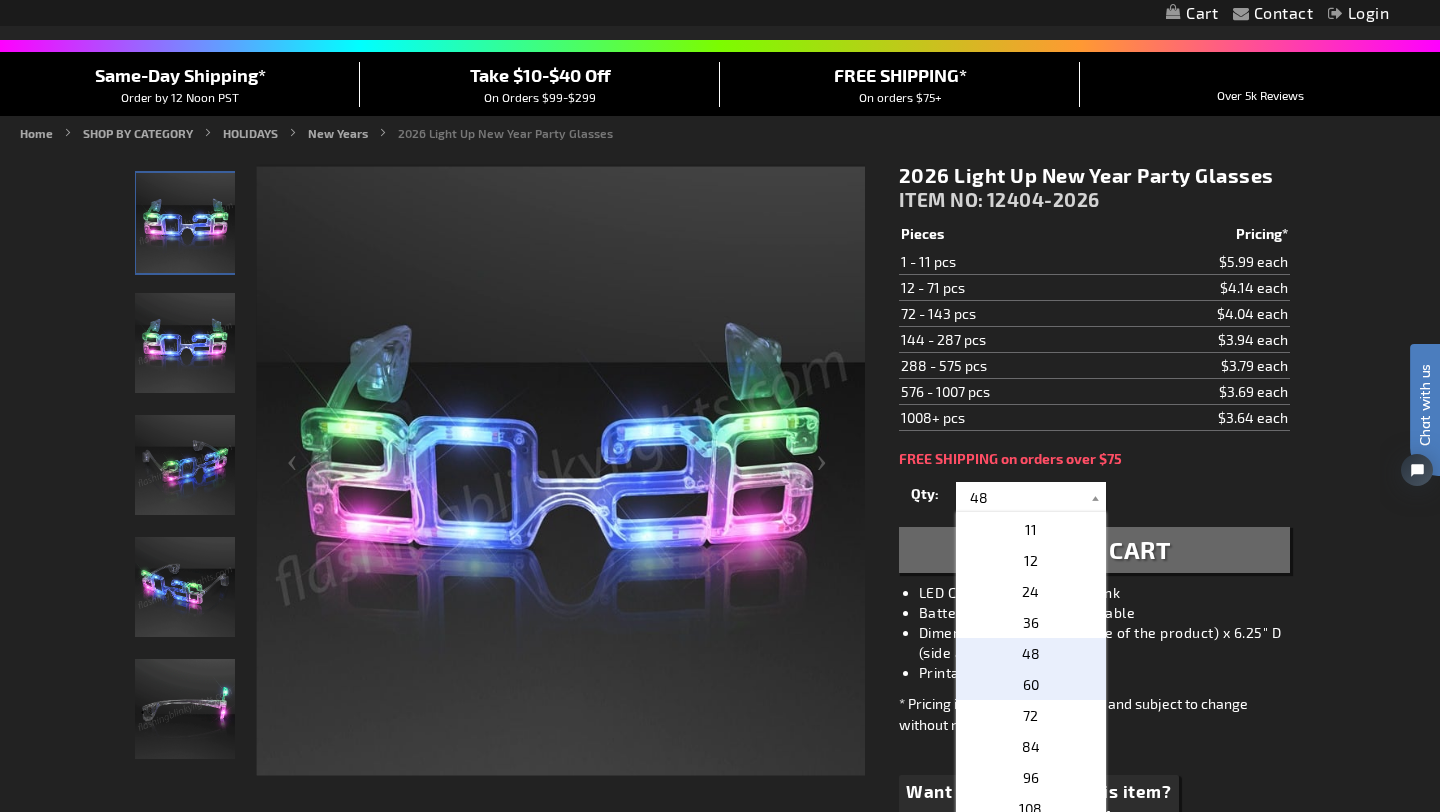 click on "60" at bounding box center [1031, 684] 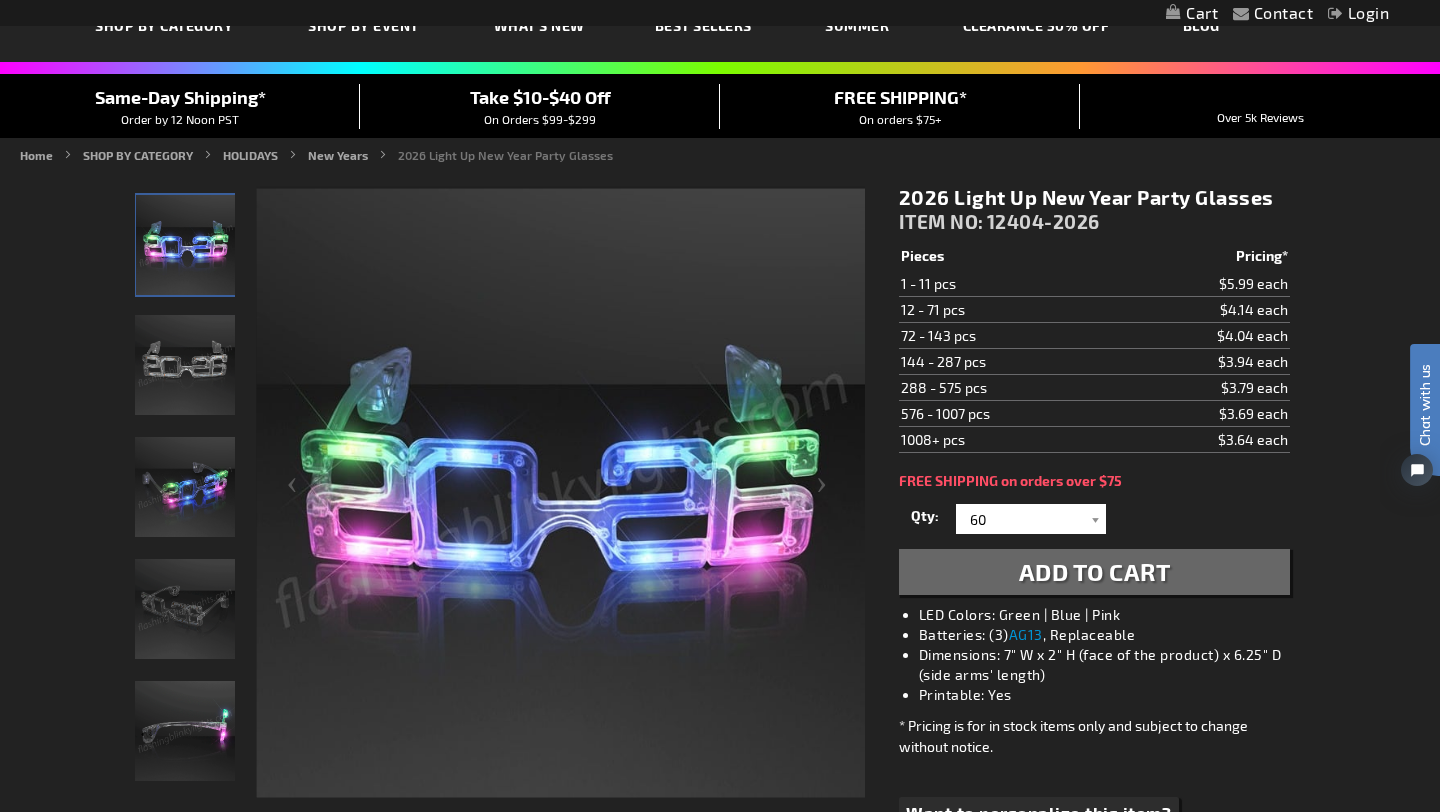 scroll, scrollTop: 120, scrollLeft: 0, axis: vertical 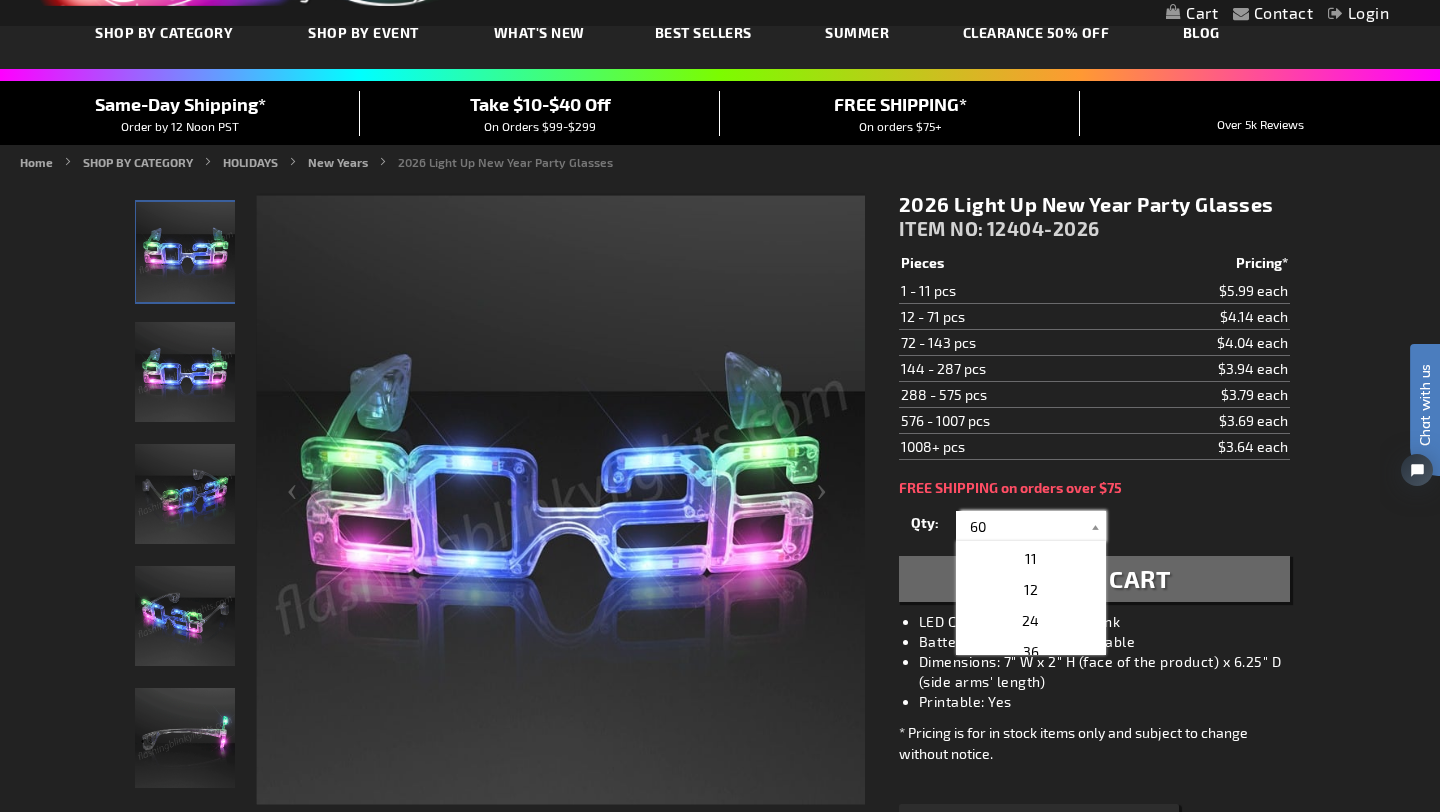 click on "60" at bounding box center [1033, 526] 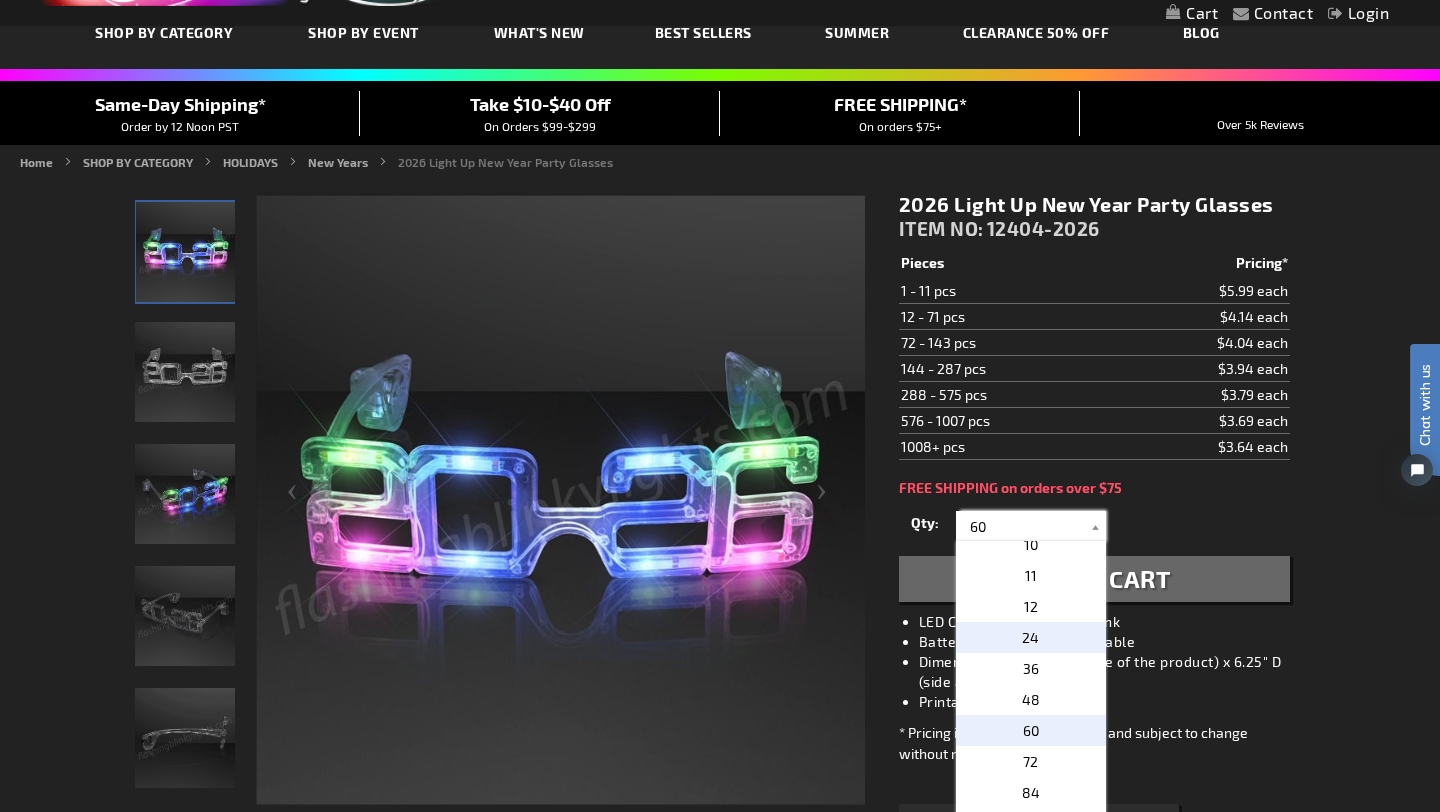 scroll, scrollTop: 255, scrollLeft: 0, axis: vertical 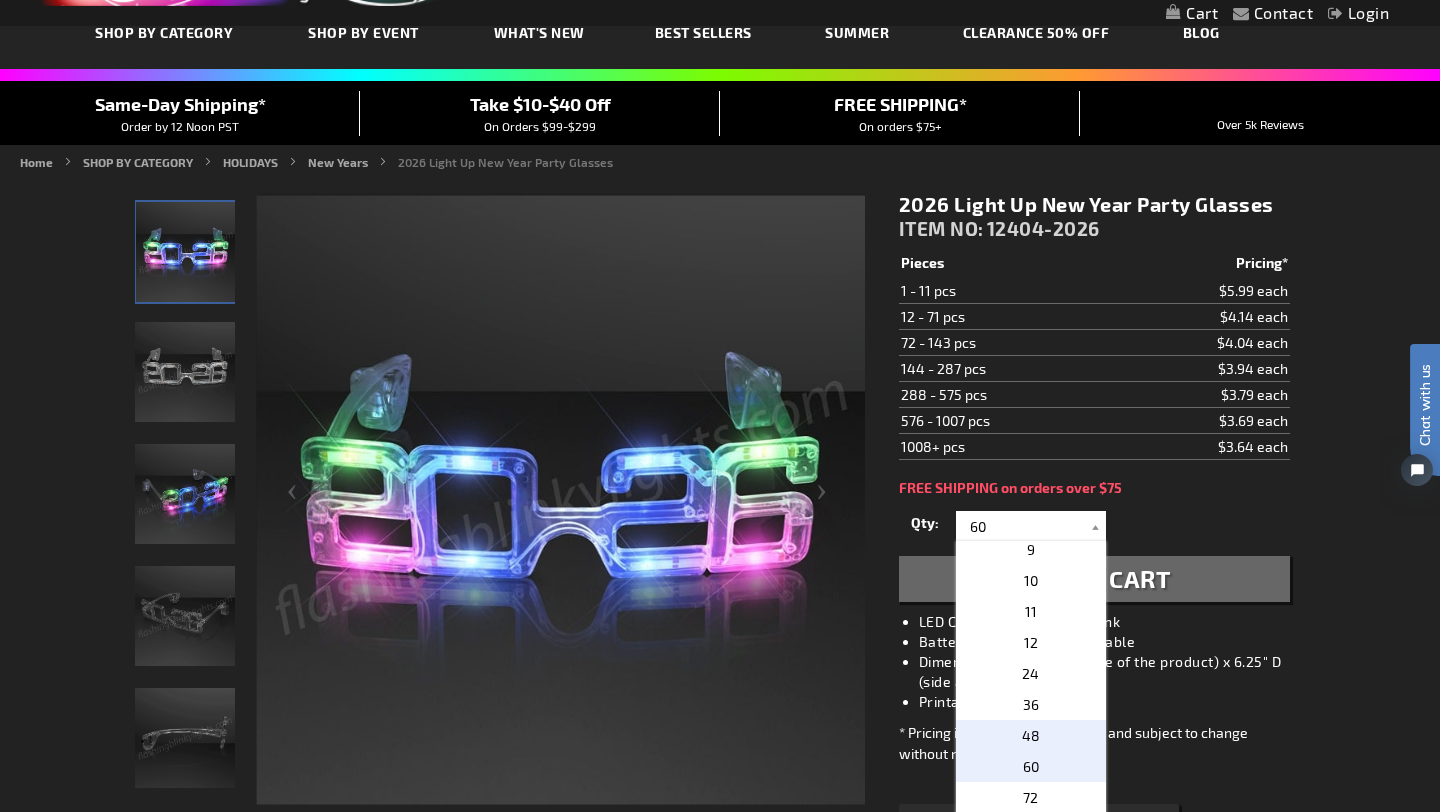 click on "48" at bounding box center [1031, 735] 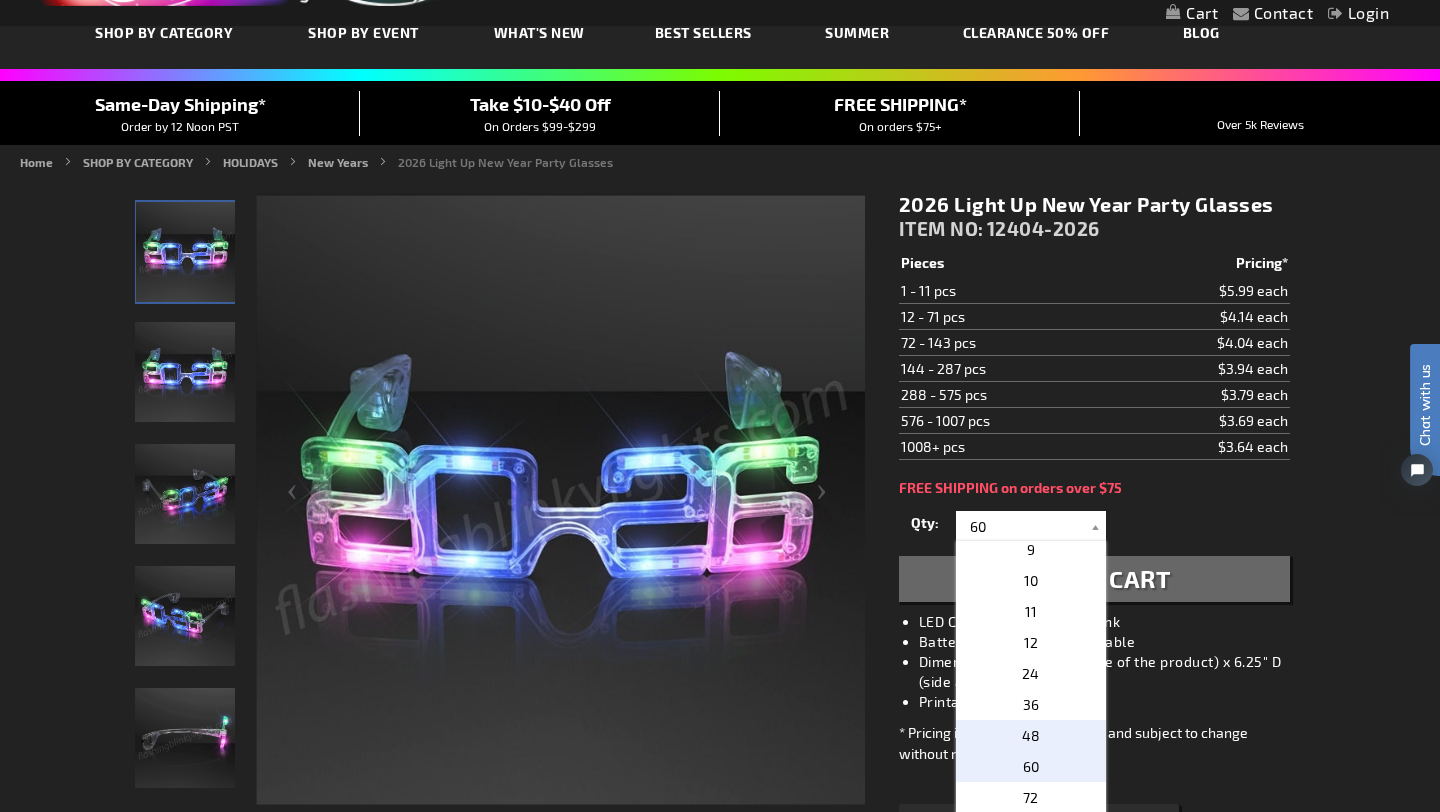type on "48" 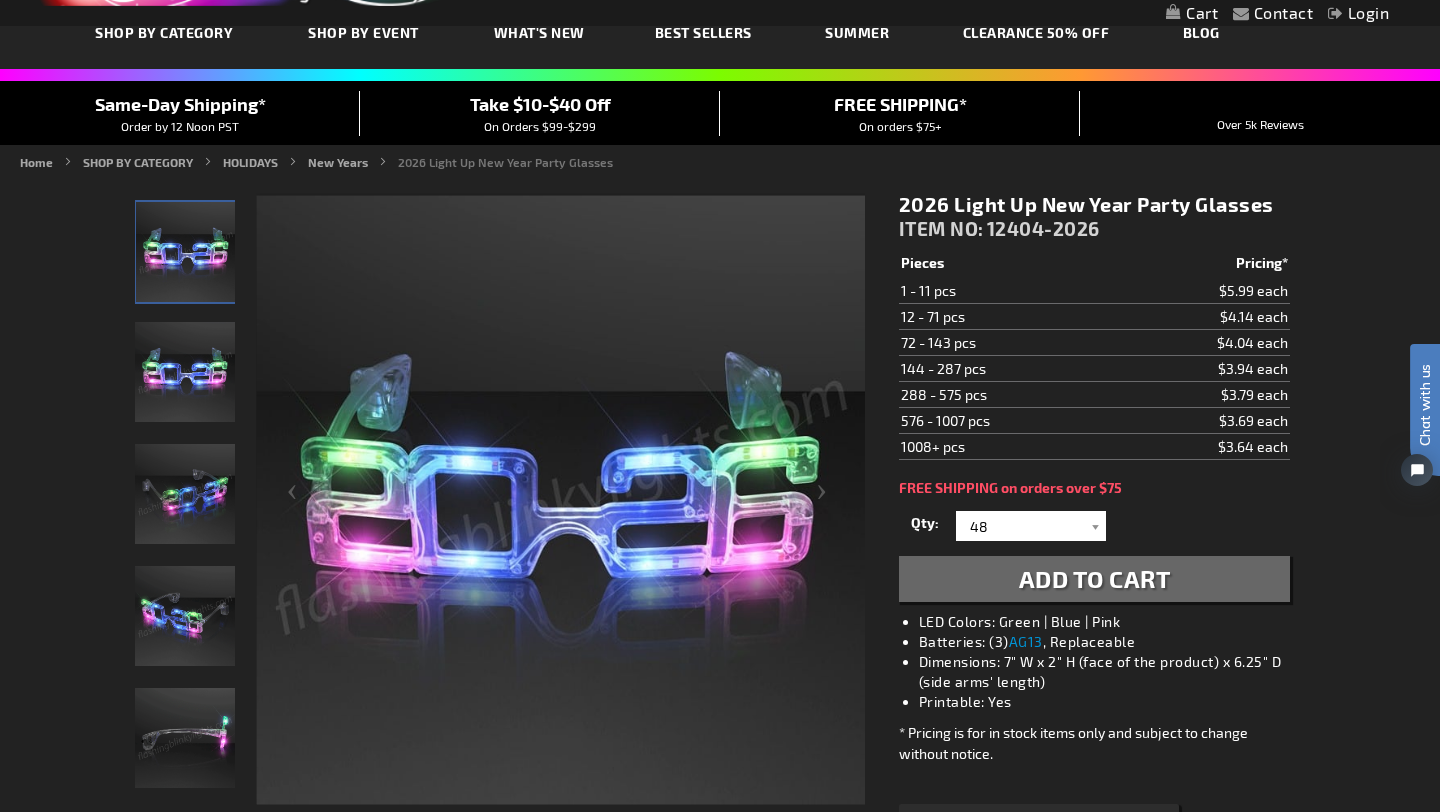 click on "Add to Cart" at bounding box center (1095, 578) 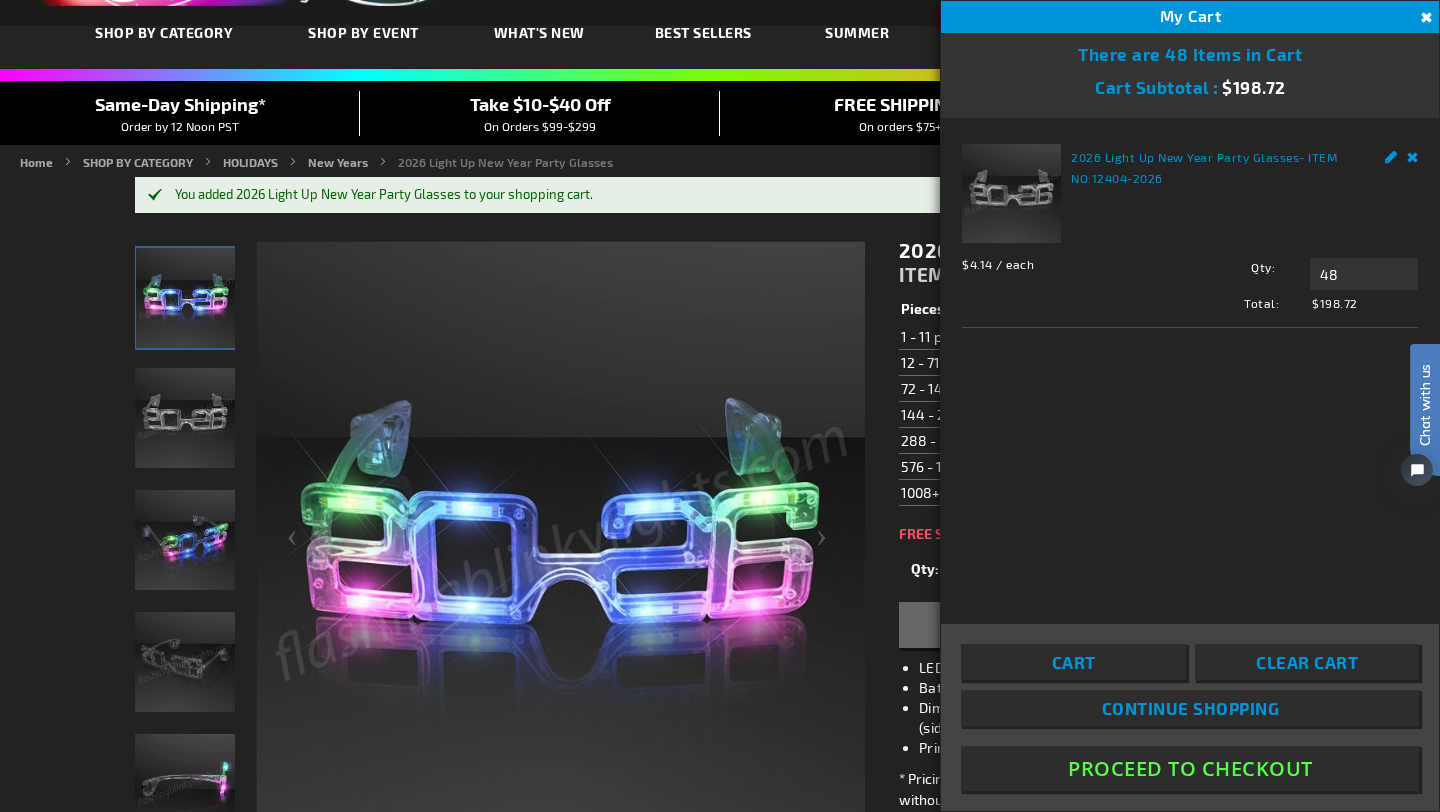 click on "Remove" at bounding box center [1413, 154] 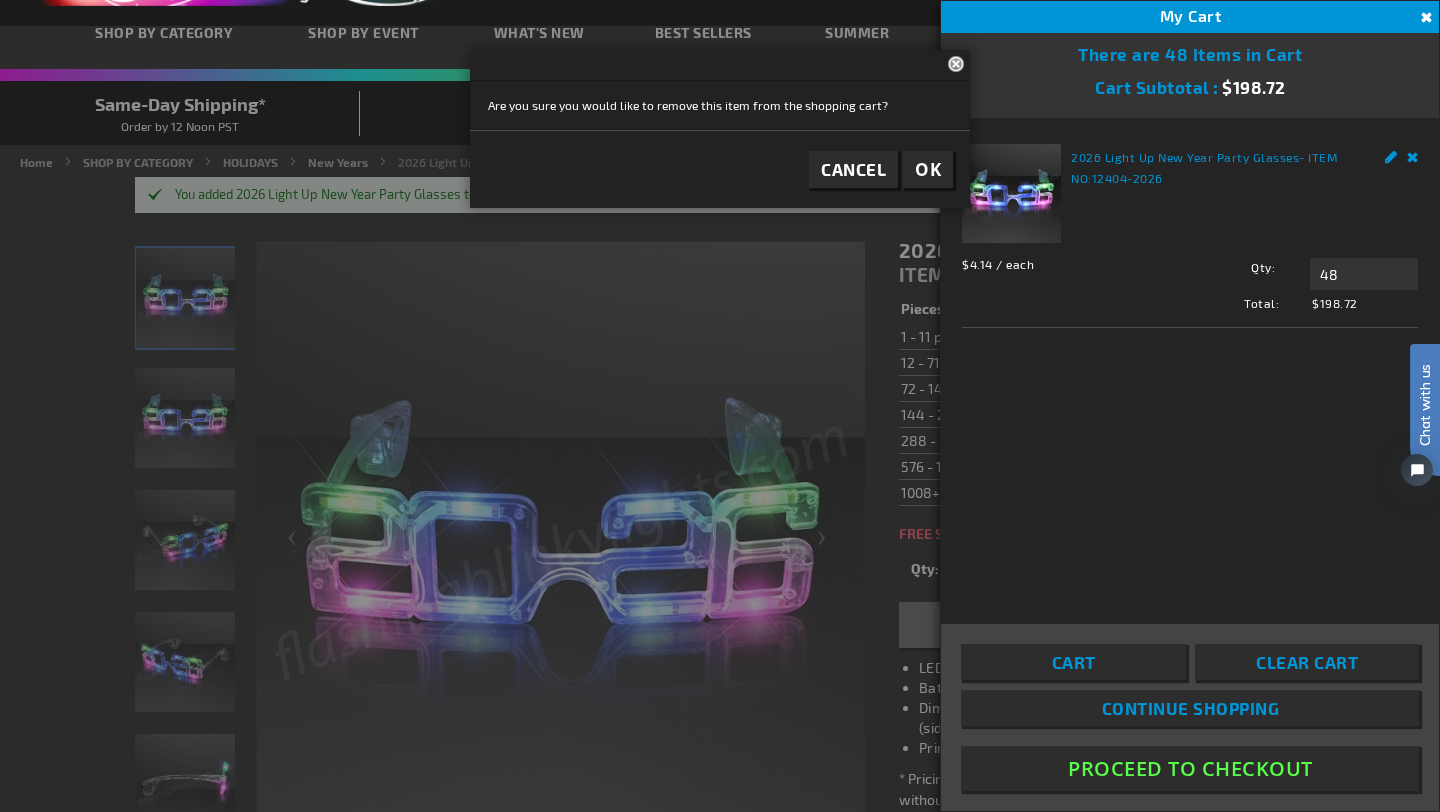 scroll, scrollTop: 2, scrollLeft: 0, axis: vertical 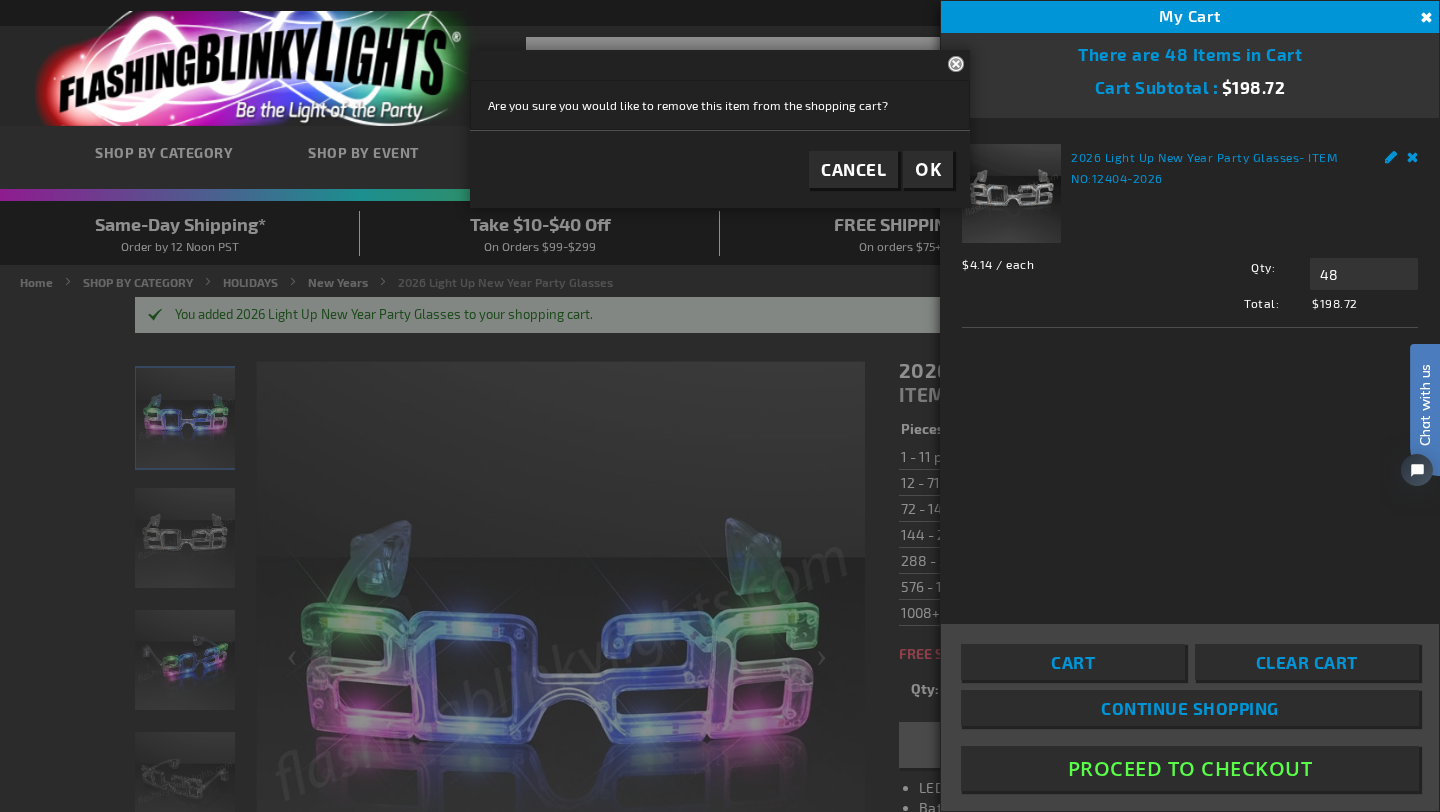 click on "Close" at bounding box center (959, 63) 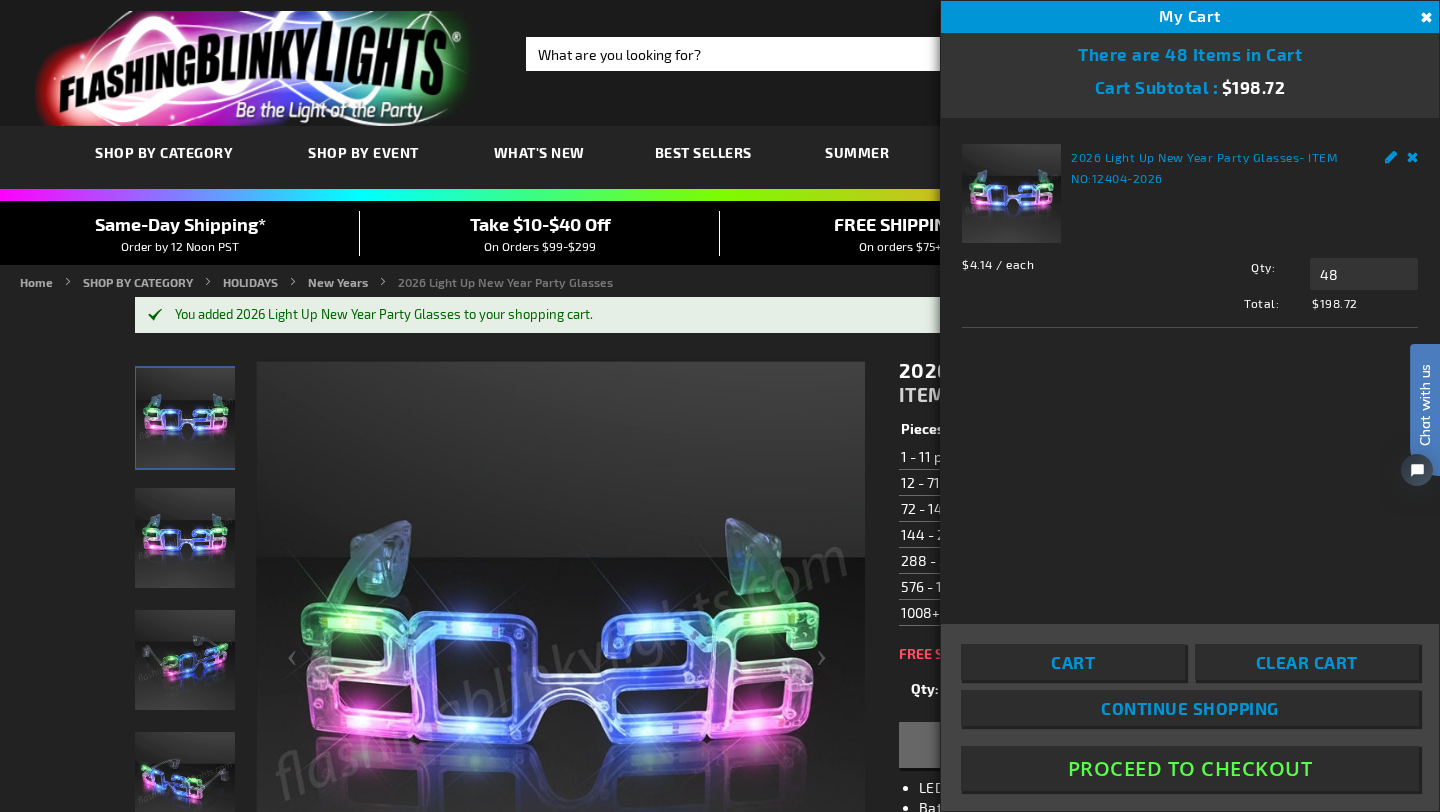 click on "Home
SHOP BY CATEGORY
HOLIDAYS
New Years
2026 Light Up New Year Party Glasses" at bounding box center (720, 282) 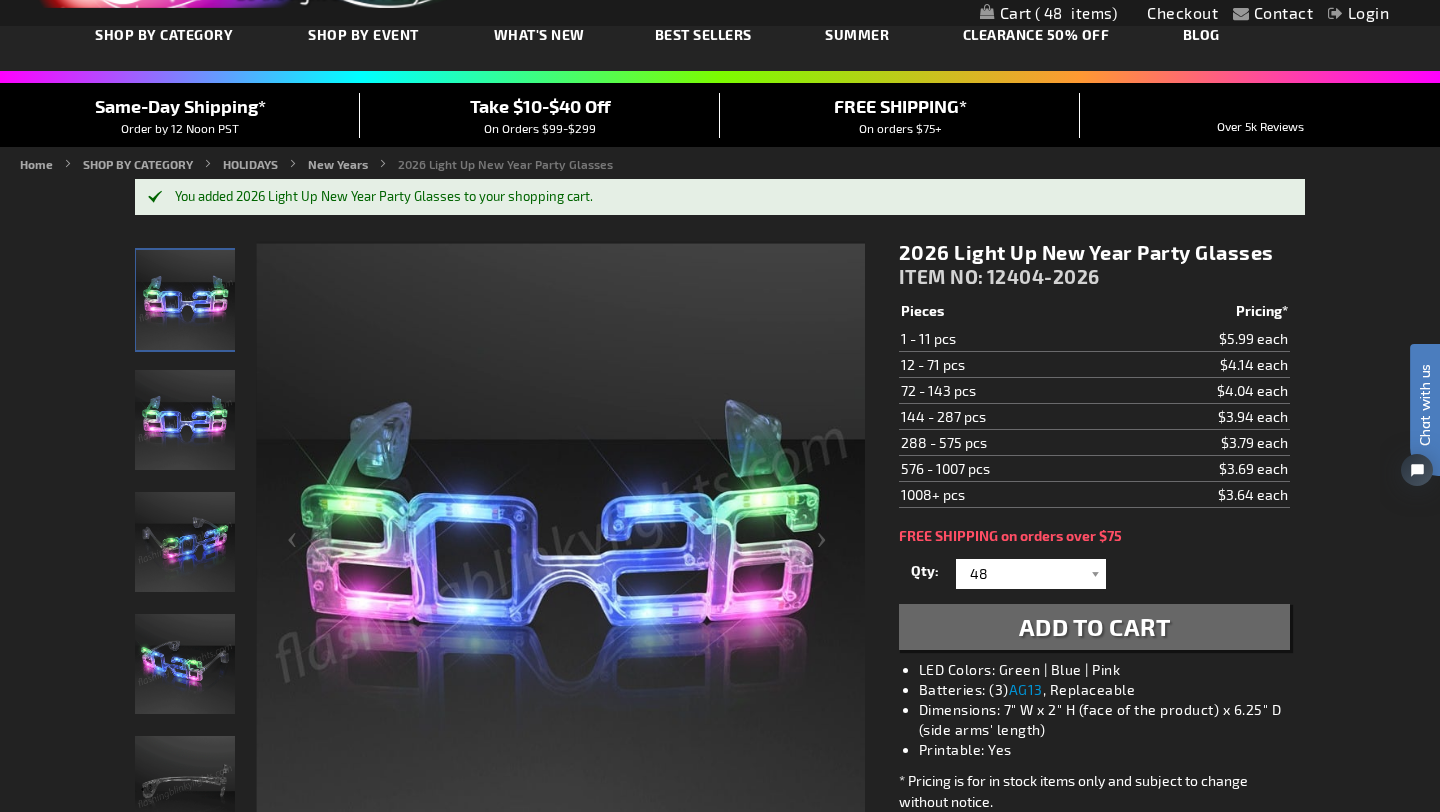 scroll, scrollTop: 120, scrollLeft: 0, axis: vertical 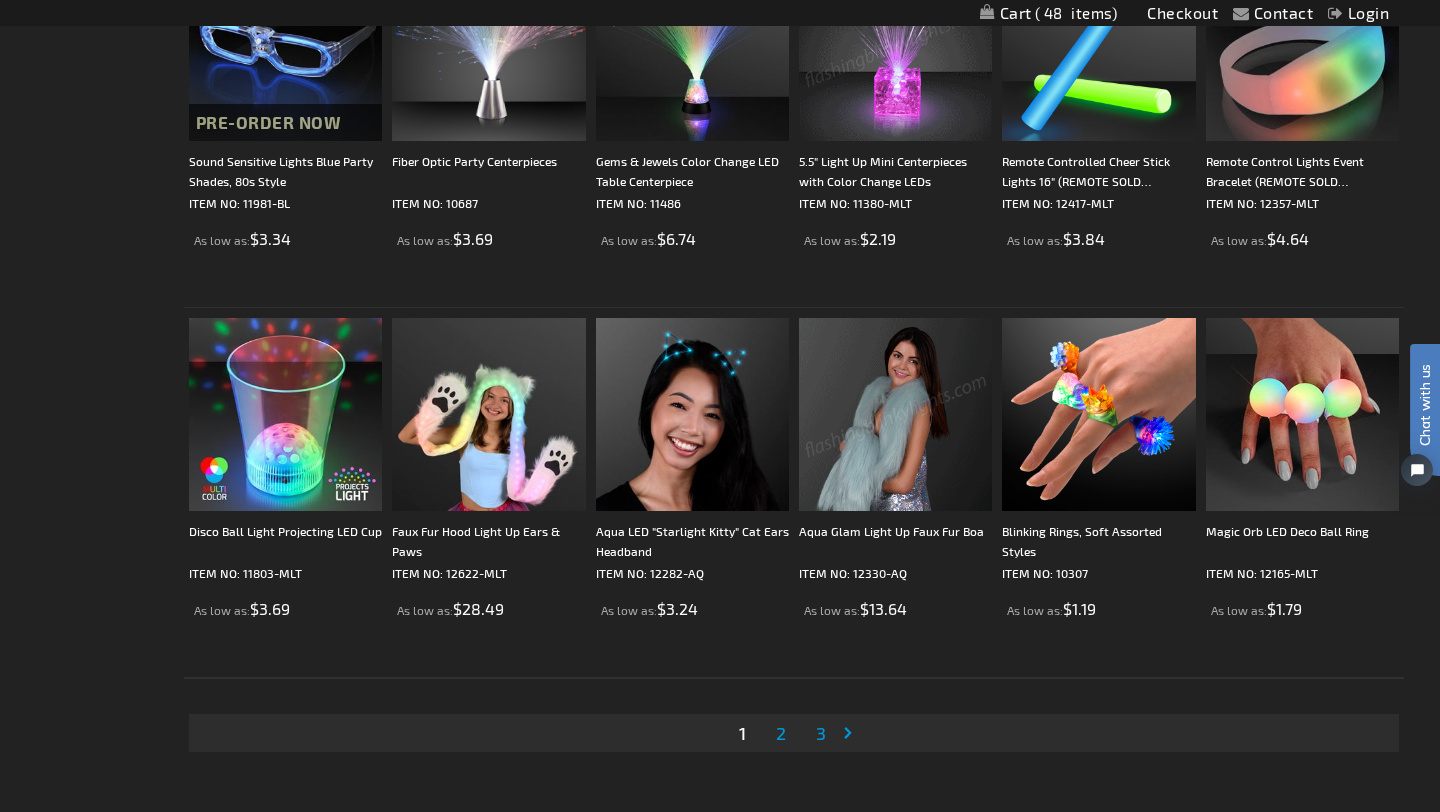 click on "Page
2" at bounding box center [781, 733] 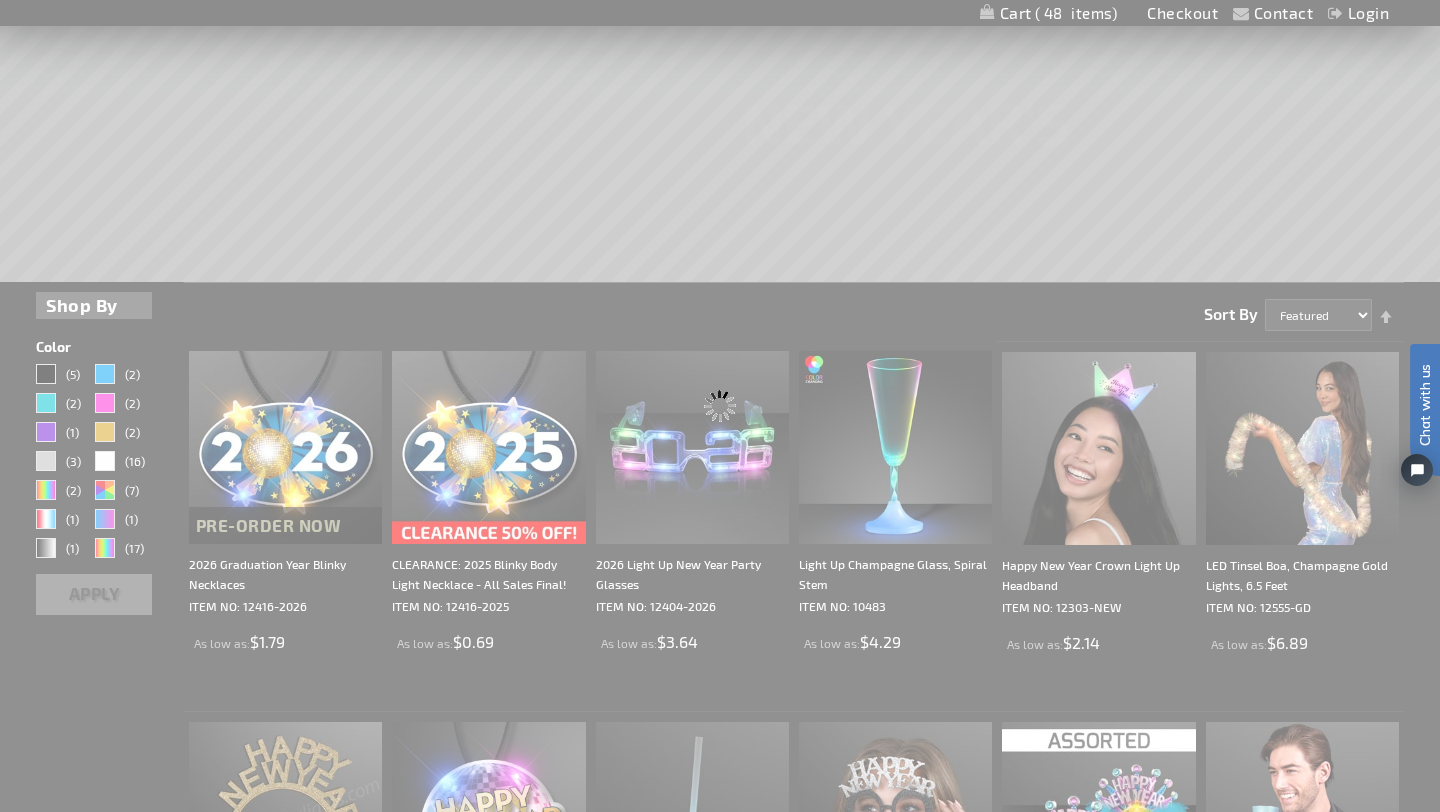 scroll, scrollTop: 0, scrollLeft: 0, axis: both 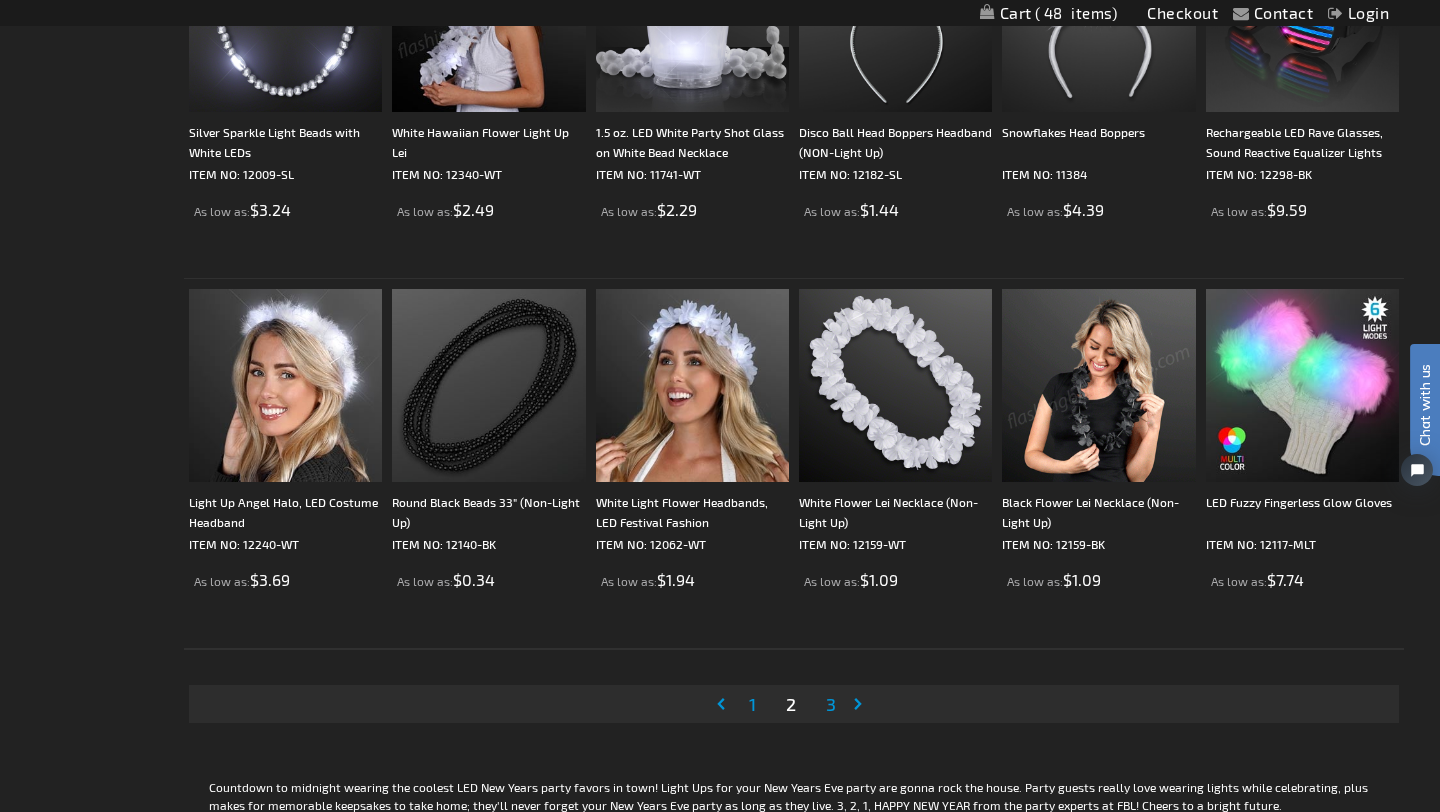 click on "3" at bounding box center (831, 704) 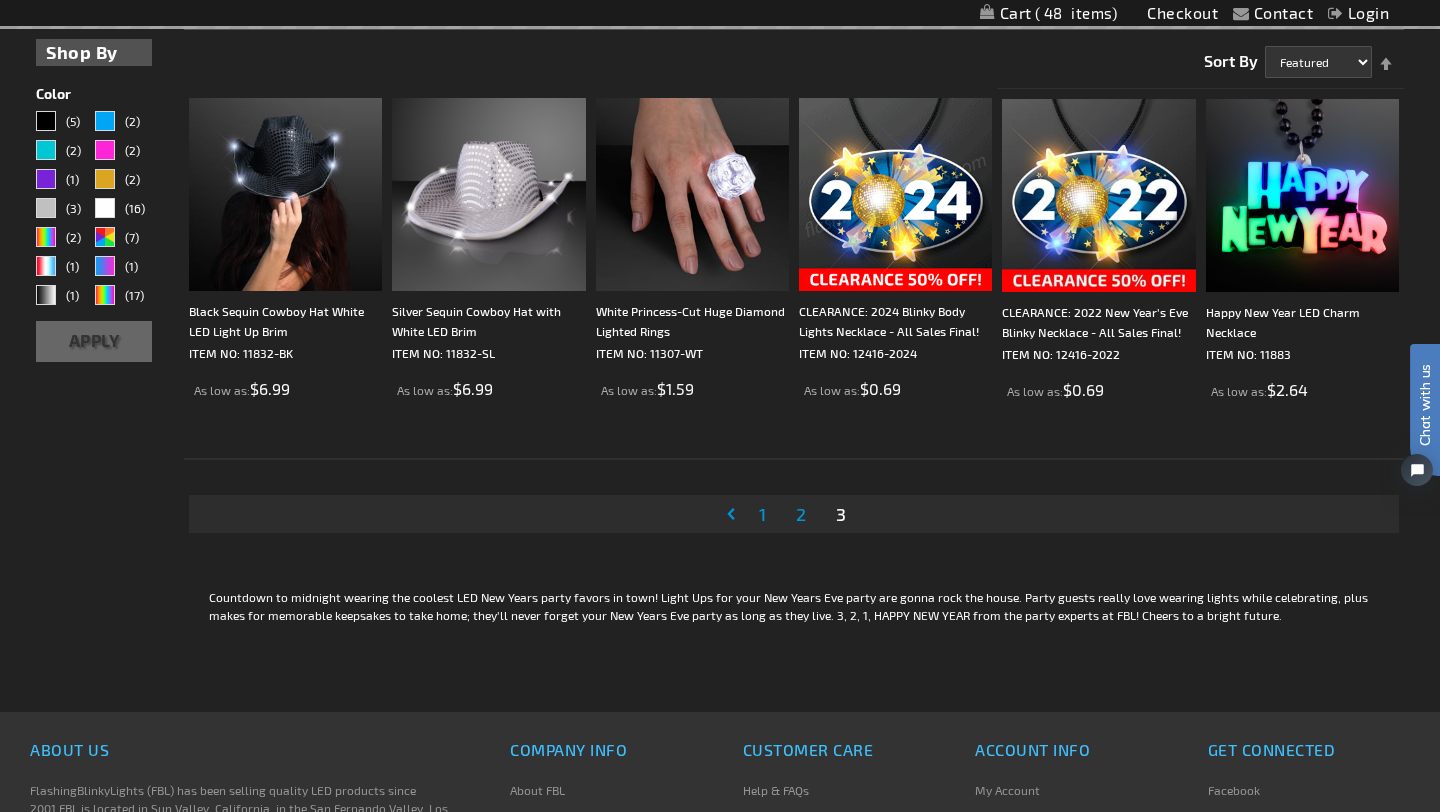 scroll, scrollTop: 512, scrollLeft: 0, axis: vertical 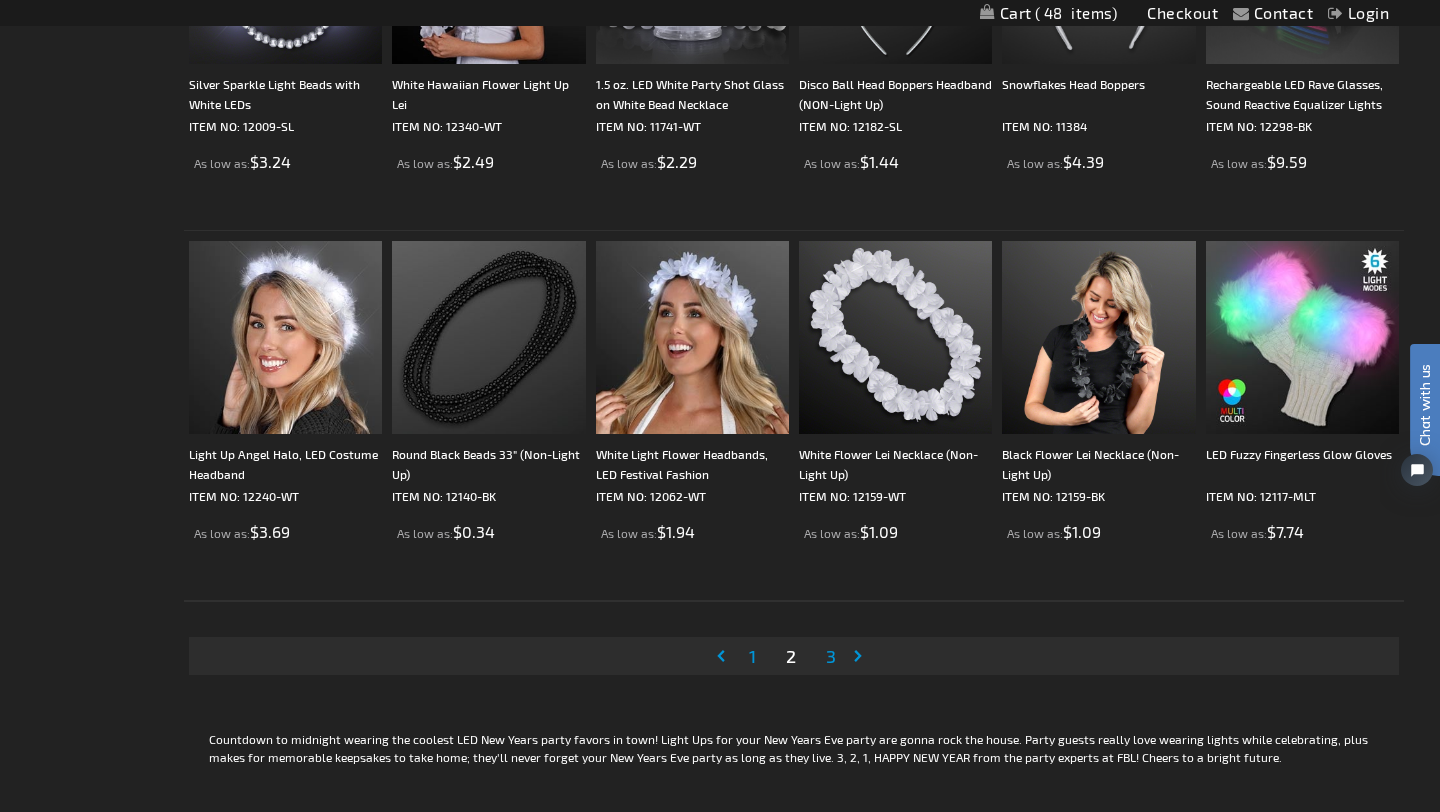 click on "1" at bounding box center (752, 656) 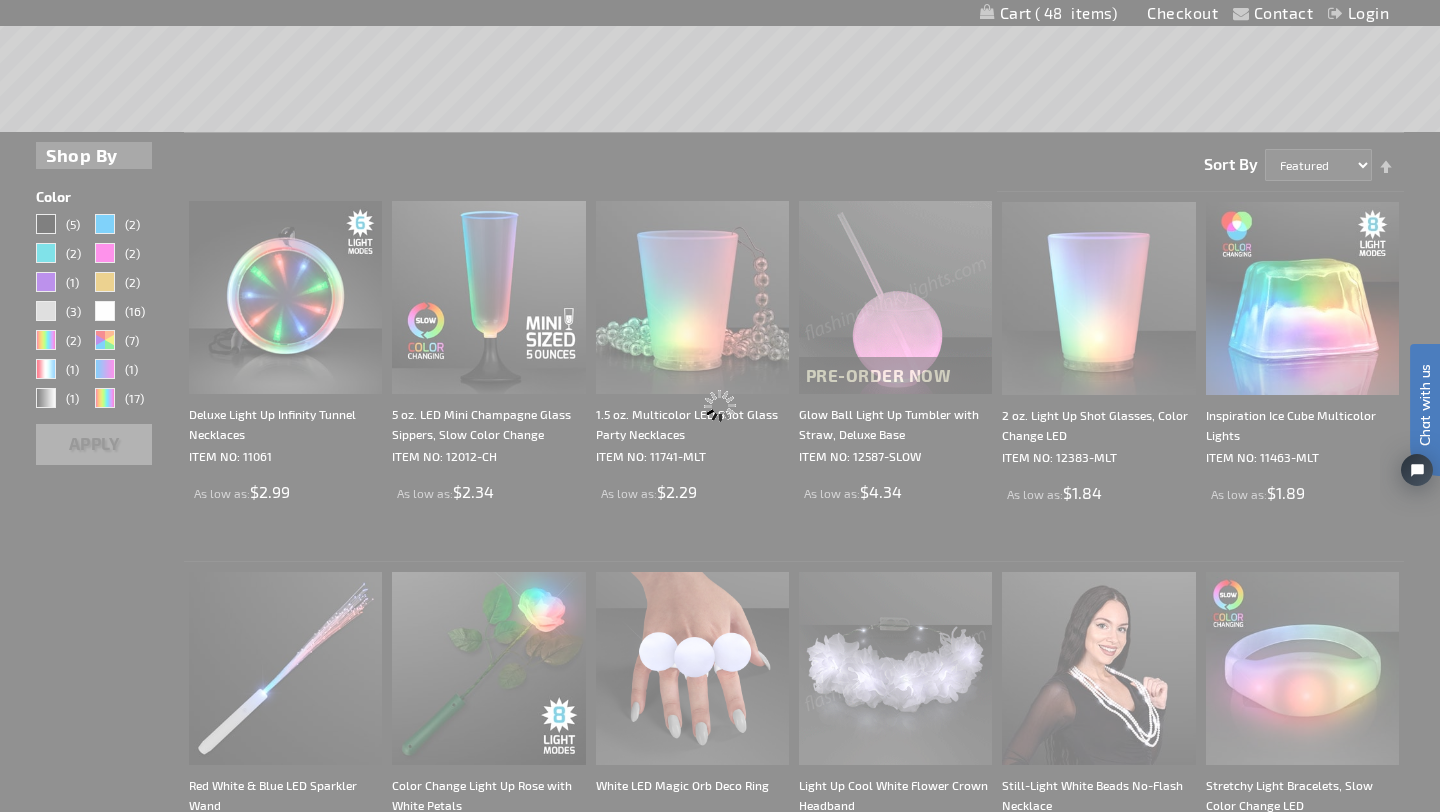 scroll, scrollTop: 0, scrollLeft: 0, axis: both 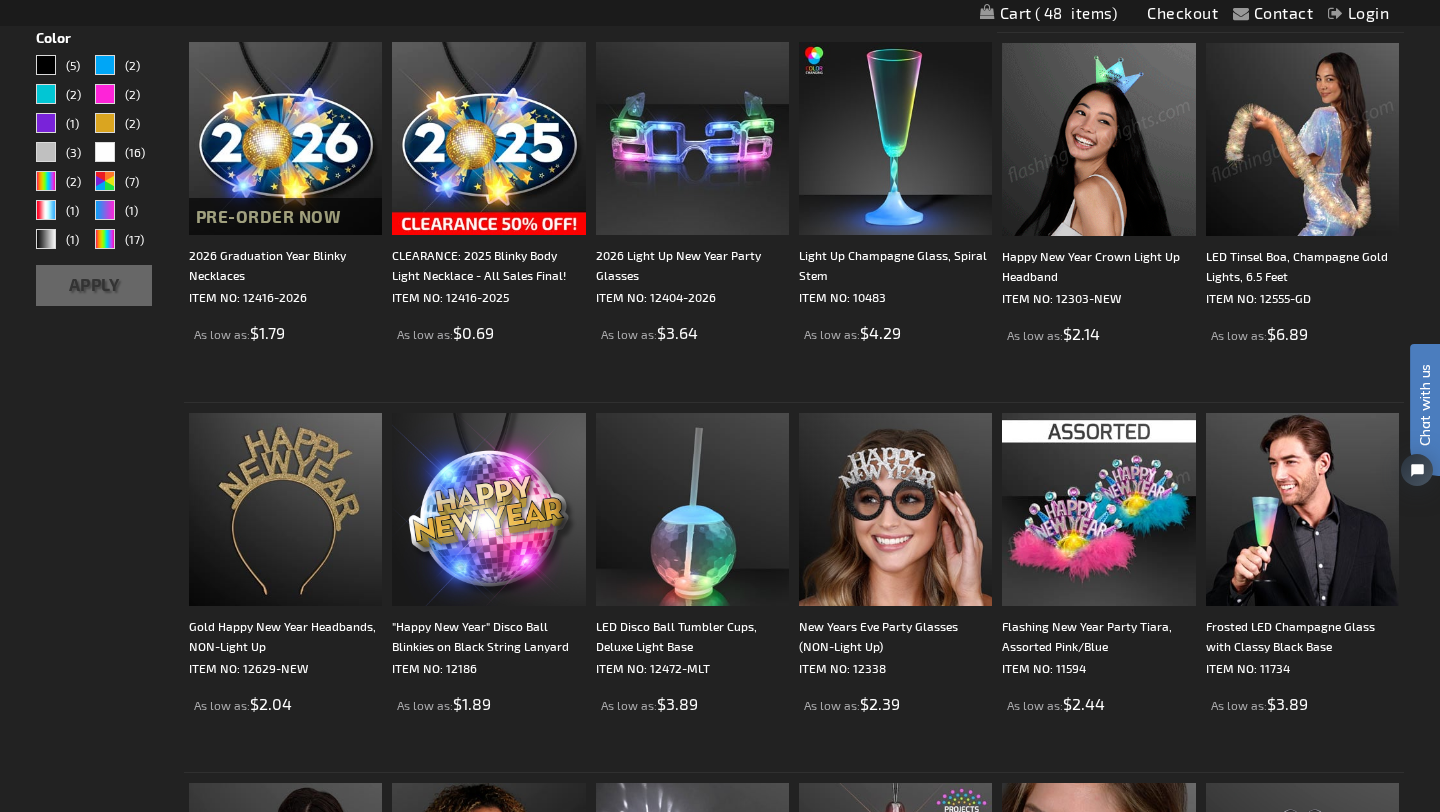 click at bounding box center [1302, 139] 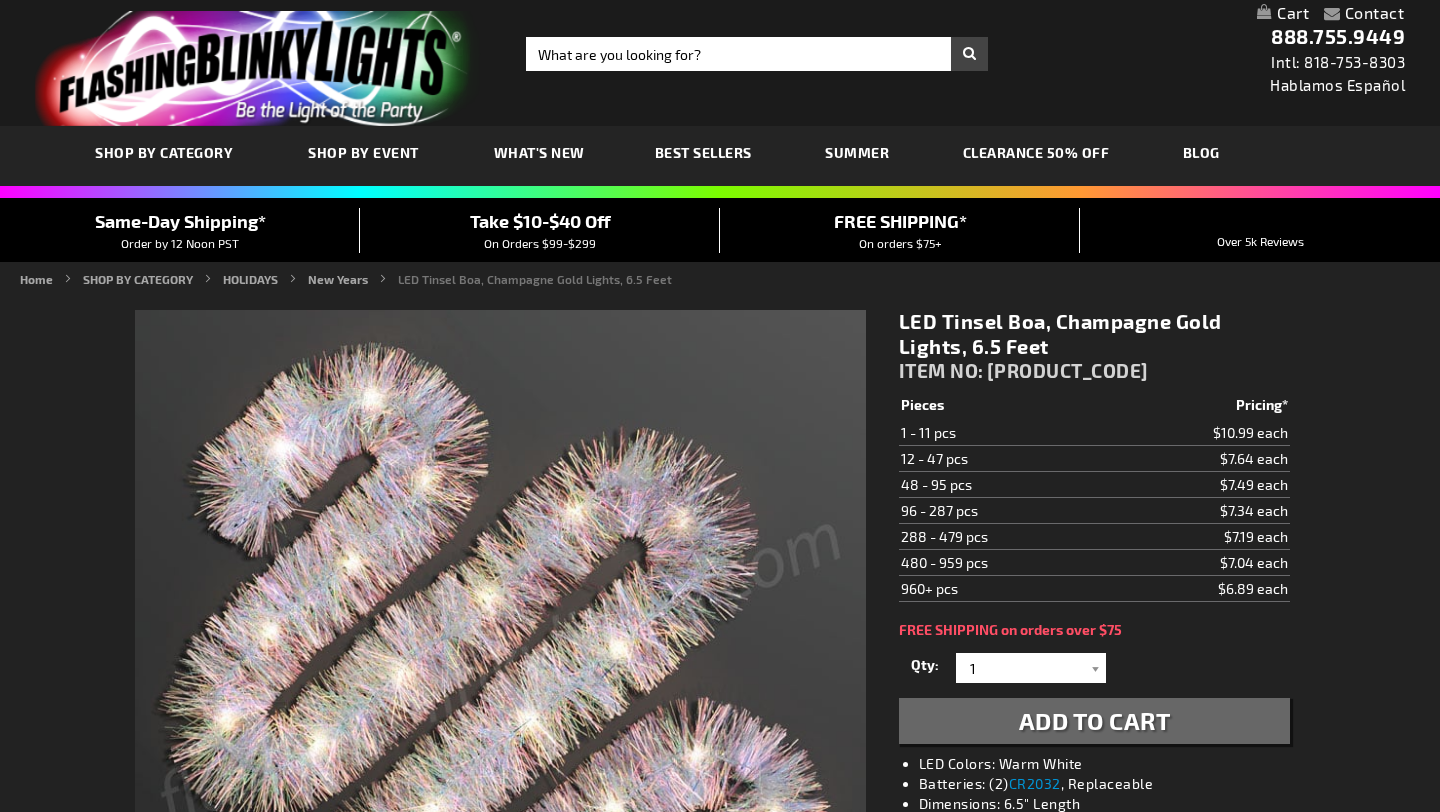 scroll, scrollTop: 107, scrollLeft: 0, axis: vertical 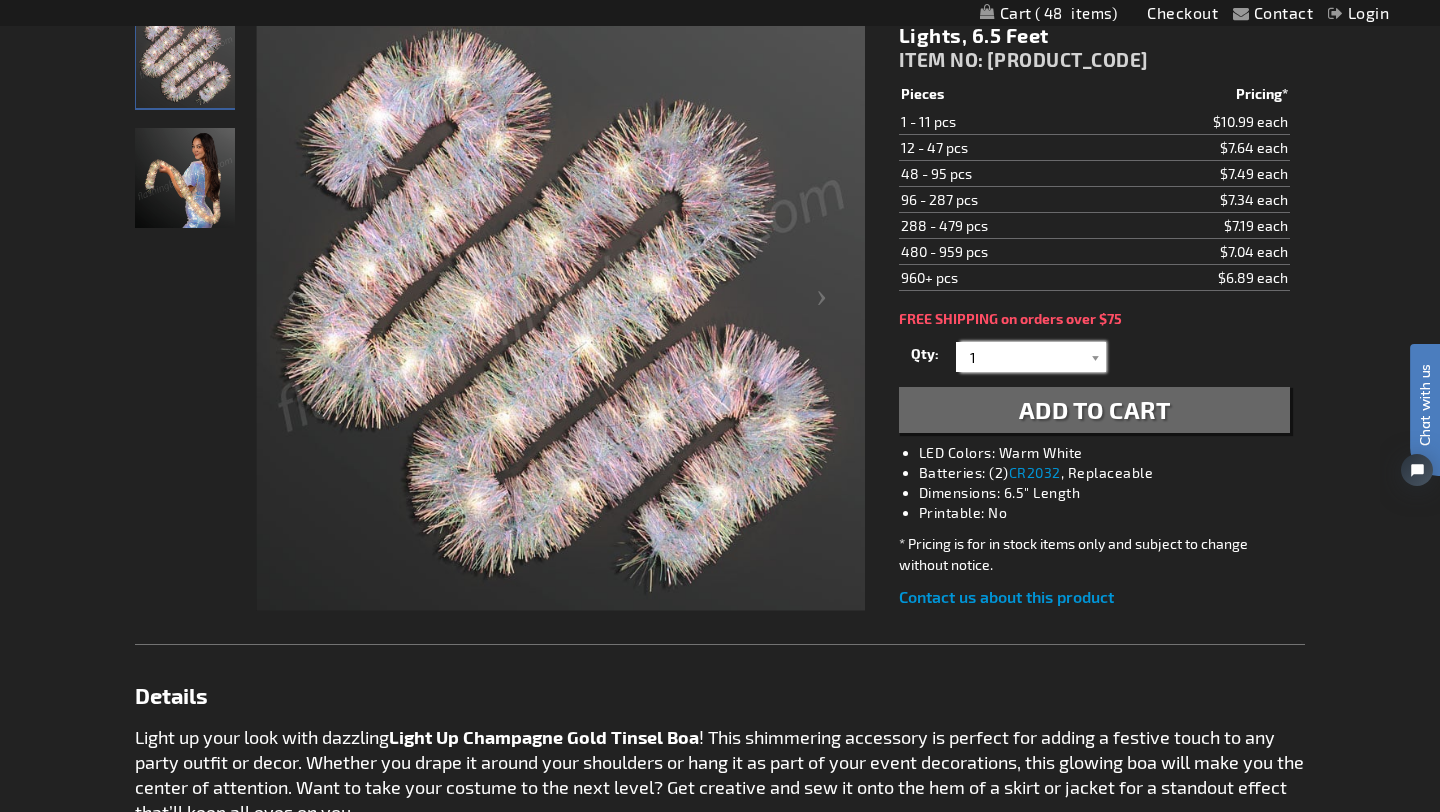 click on "1" at bounding box center (1033, 357) 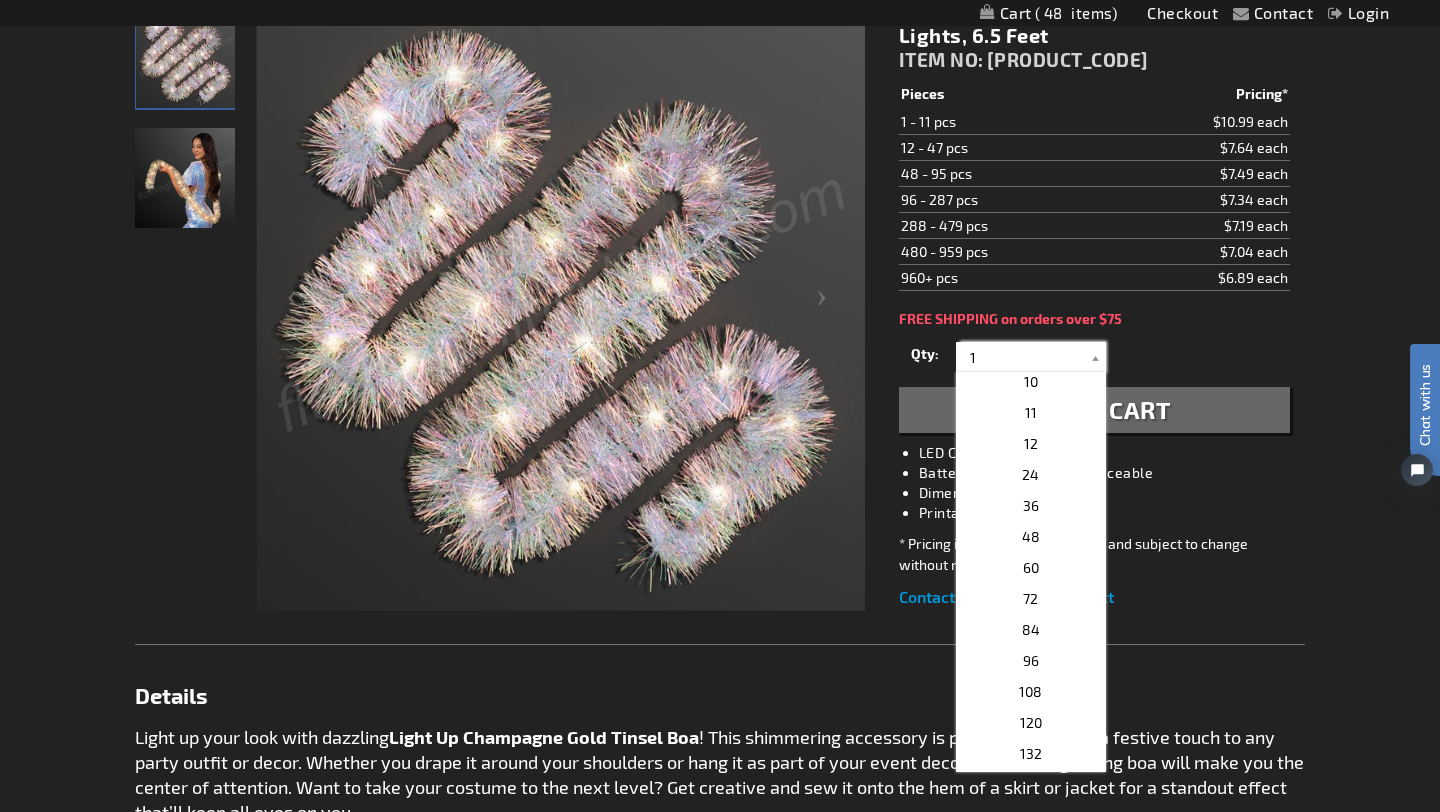 scroll, scrollTop: 281, scrollLeft: 0, axis: vertical 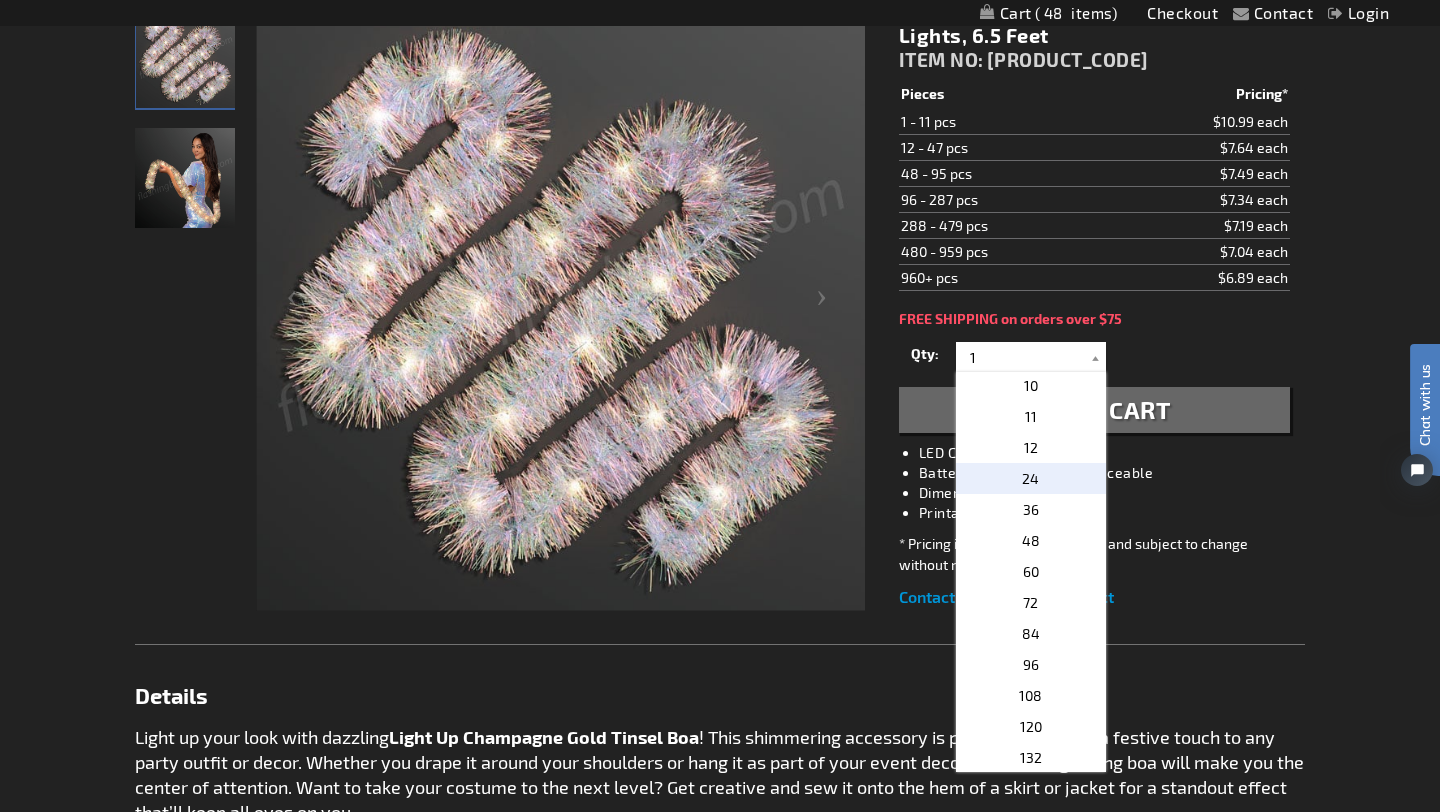click on "24" at bounding box center [1031, 478] 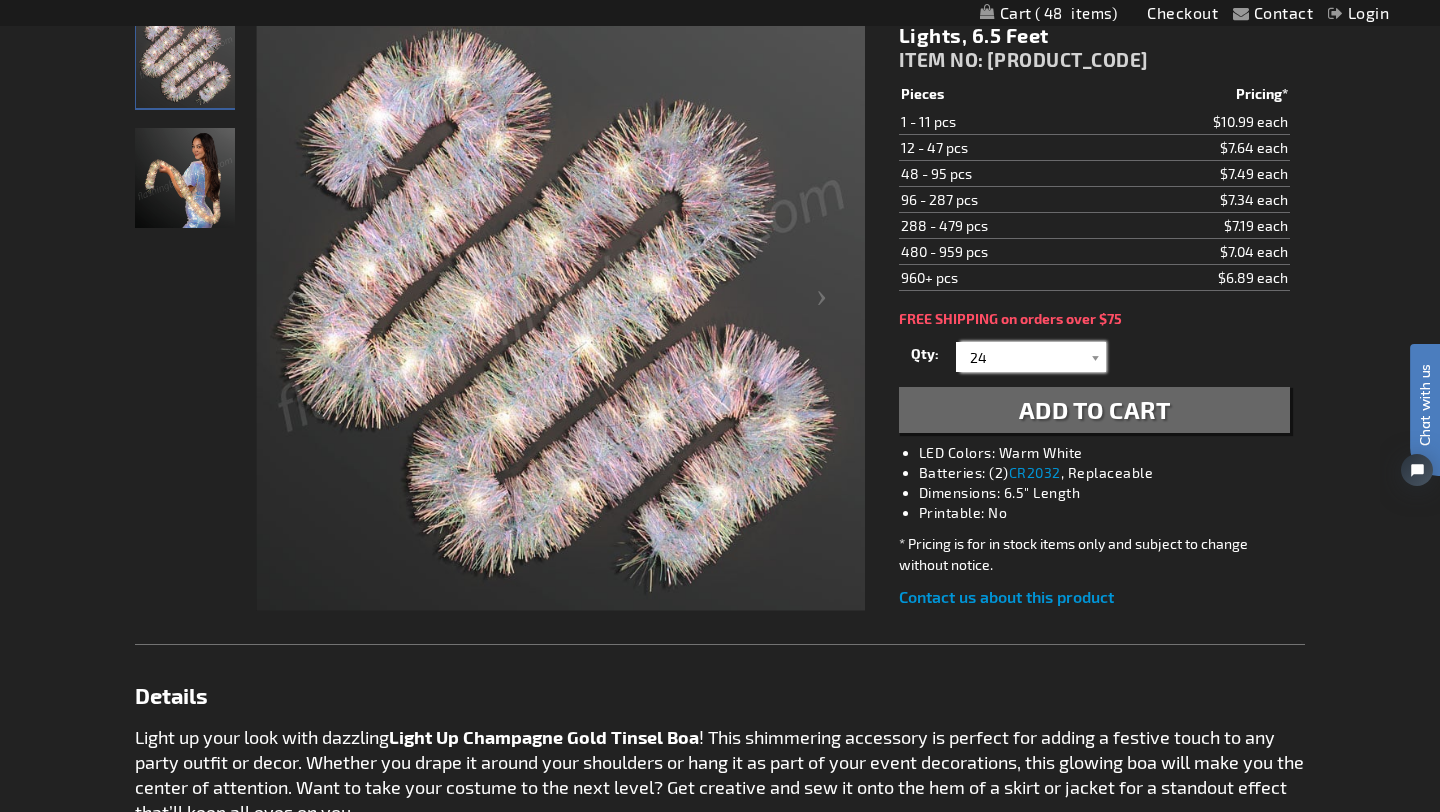 click on "24" at bounding box center [1033, 357] 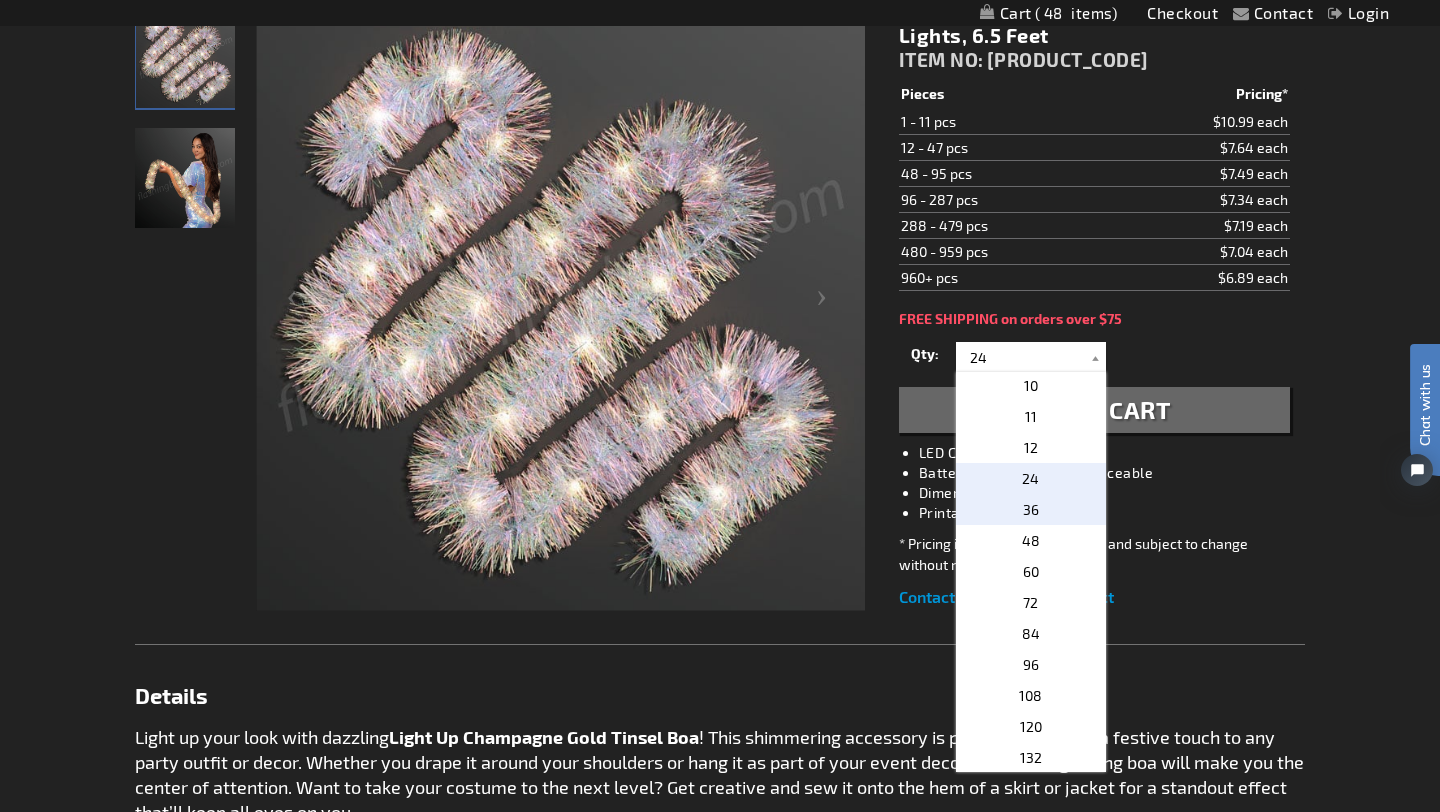 click on "36" at bounding box center (1031, 509) 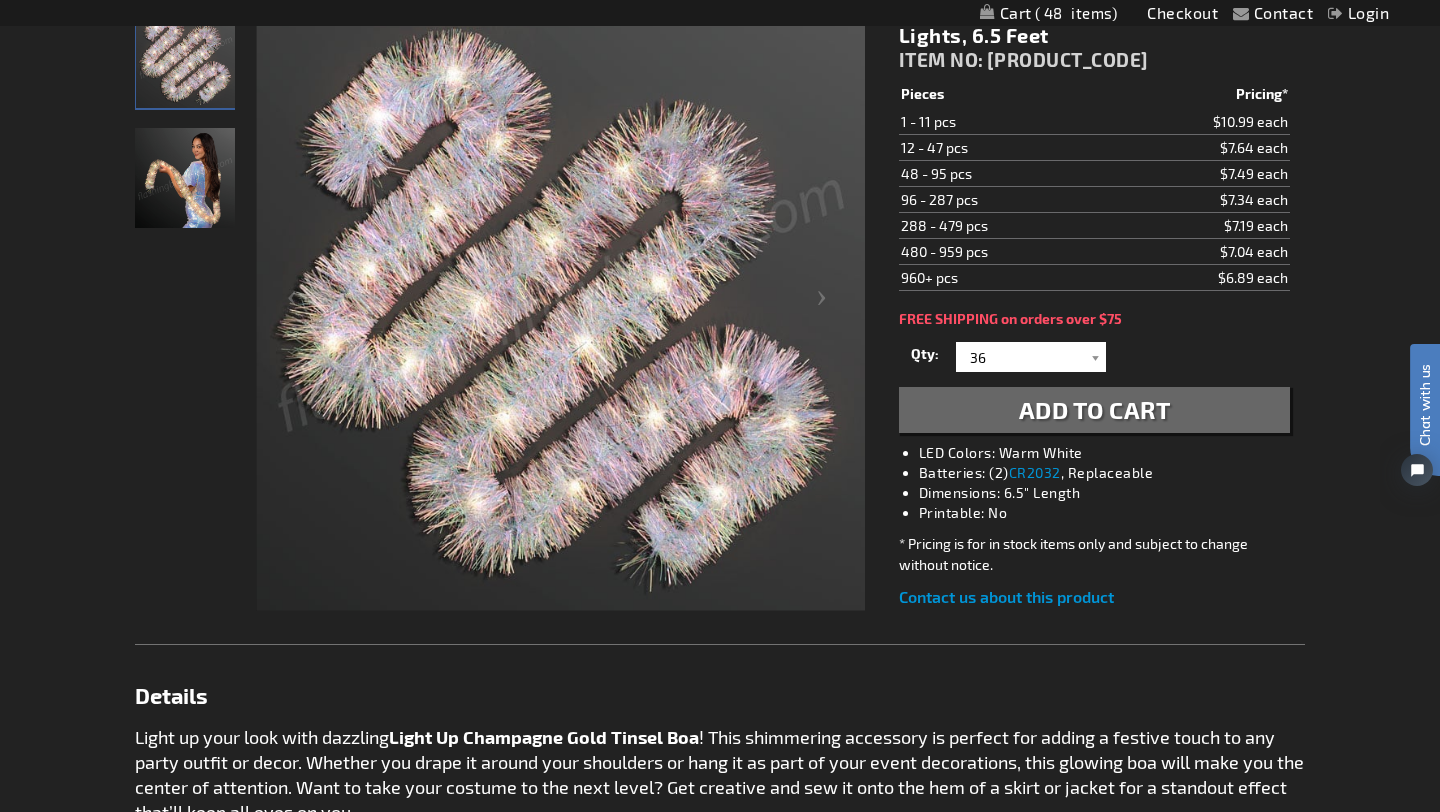 click on "Add to Cart" at bounding box center [1095, 409] 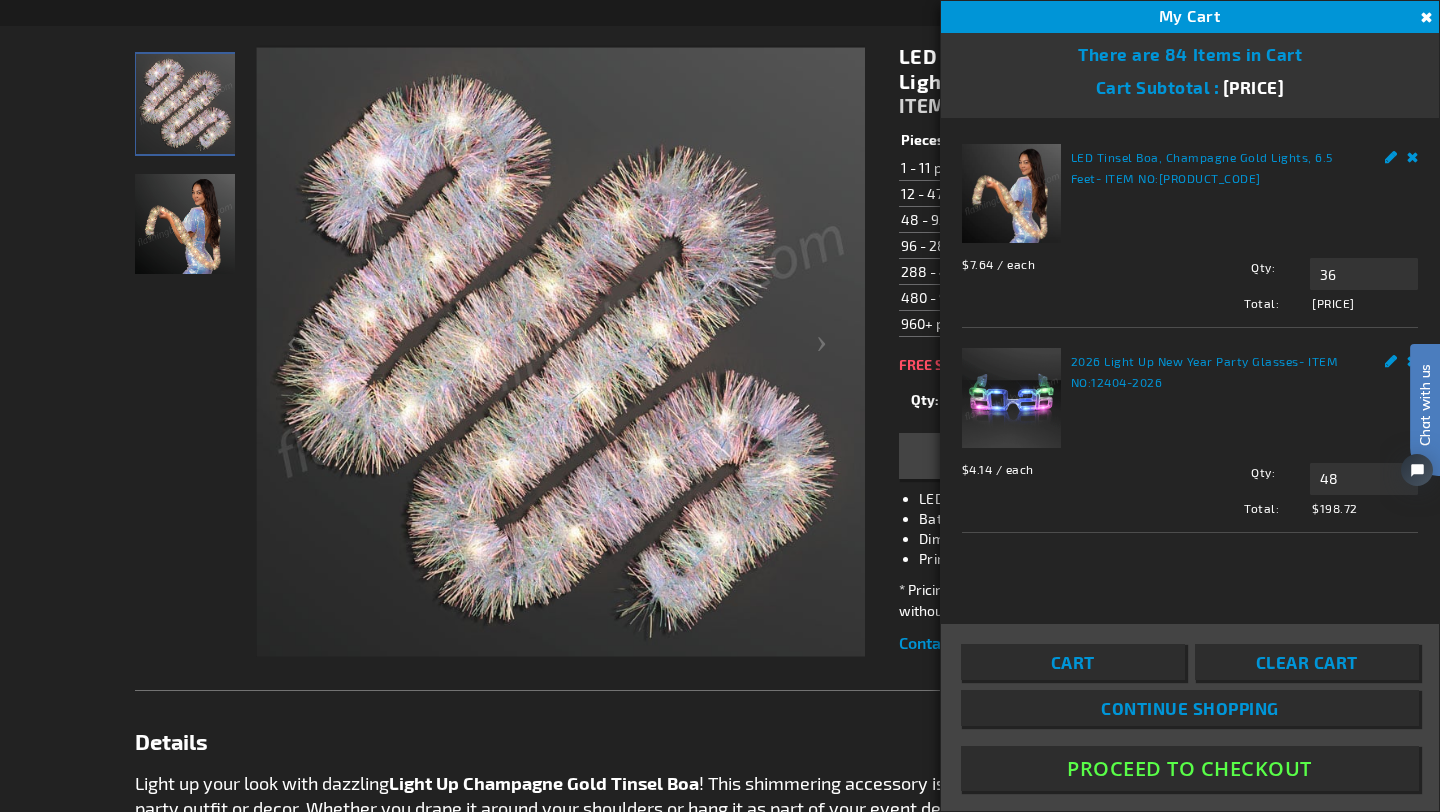 scroll, scrollTop: 359, scrollLeft: 0, axis: vertical 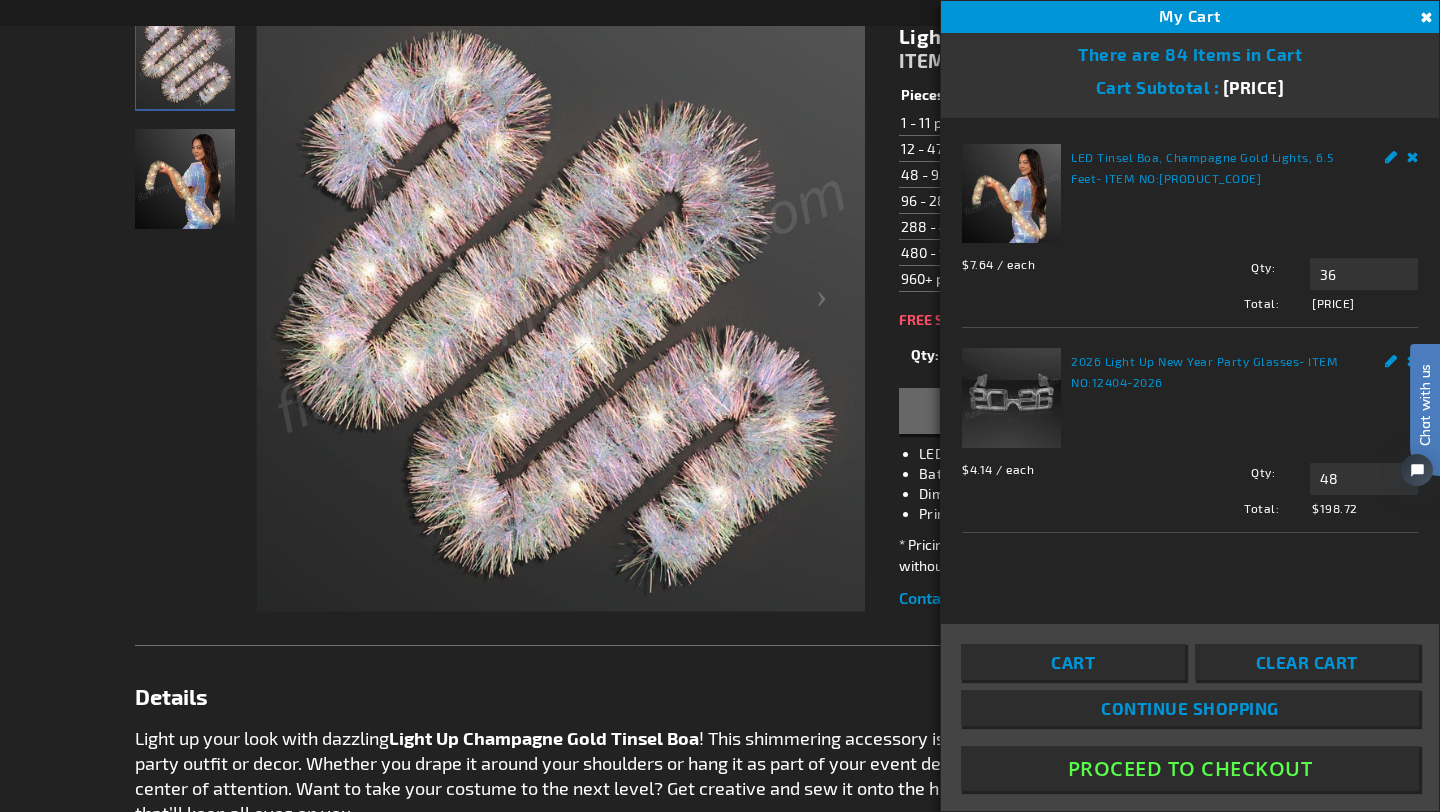 click on "Contact
Compare Products
Checkout
Login
Skip to Content
My Cart
84
84
items
My Cart
84
Close
There are
84
Items in Cart
Cart Subtotal
$473.76" at bounding box center [720, 774] 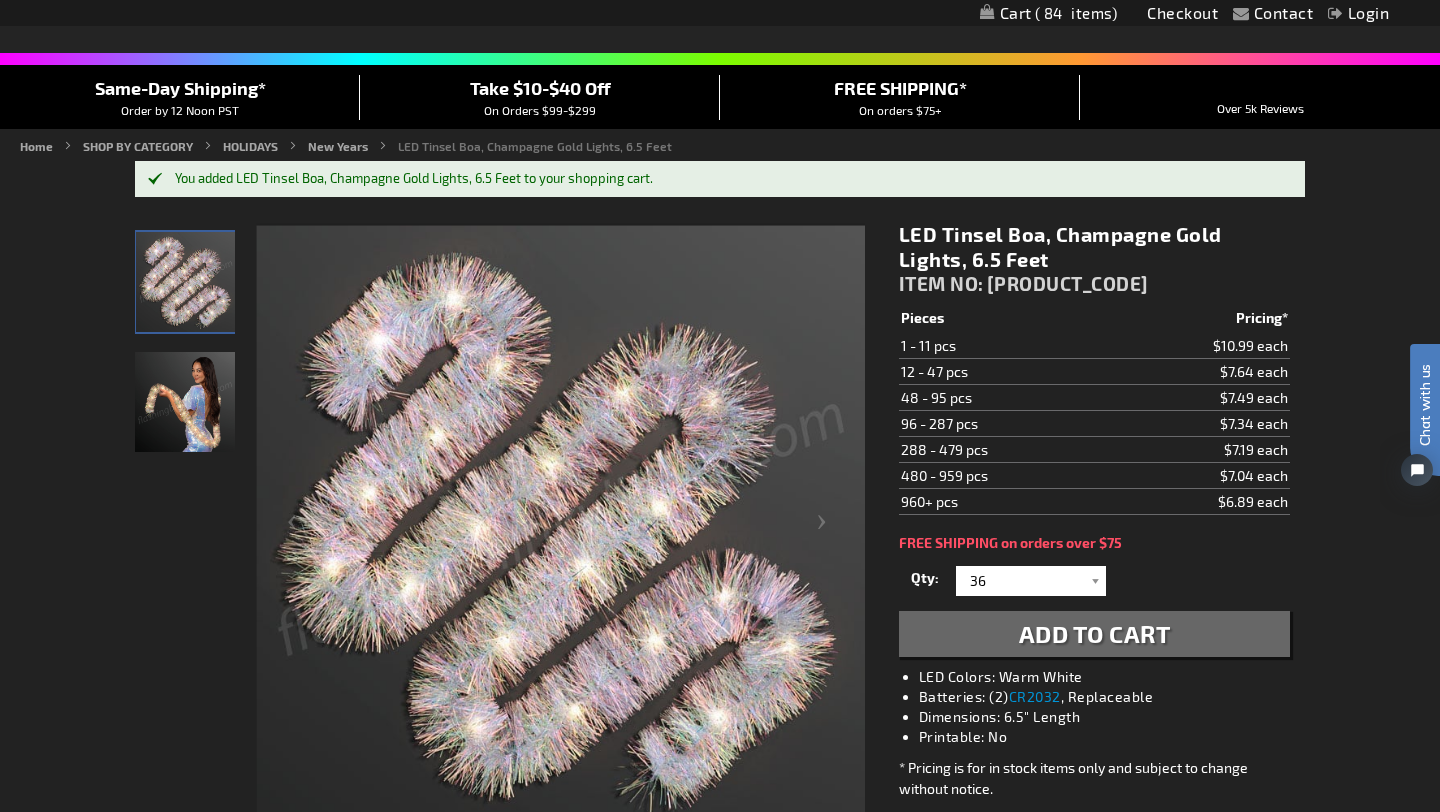 scroll, scrollTop: 0, scrollLeft: 0, axis: both 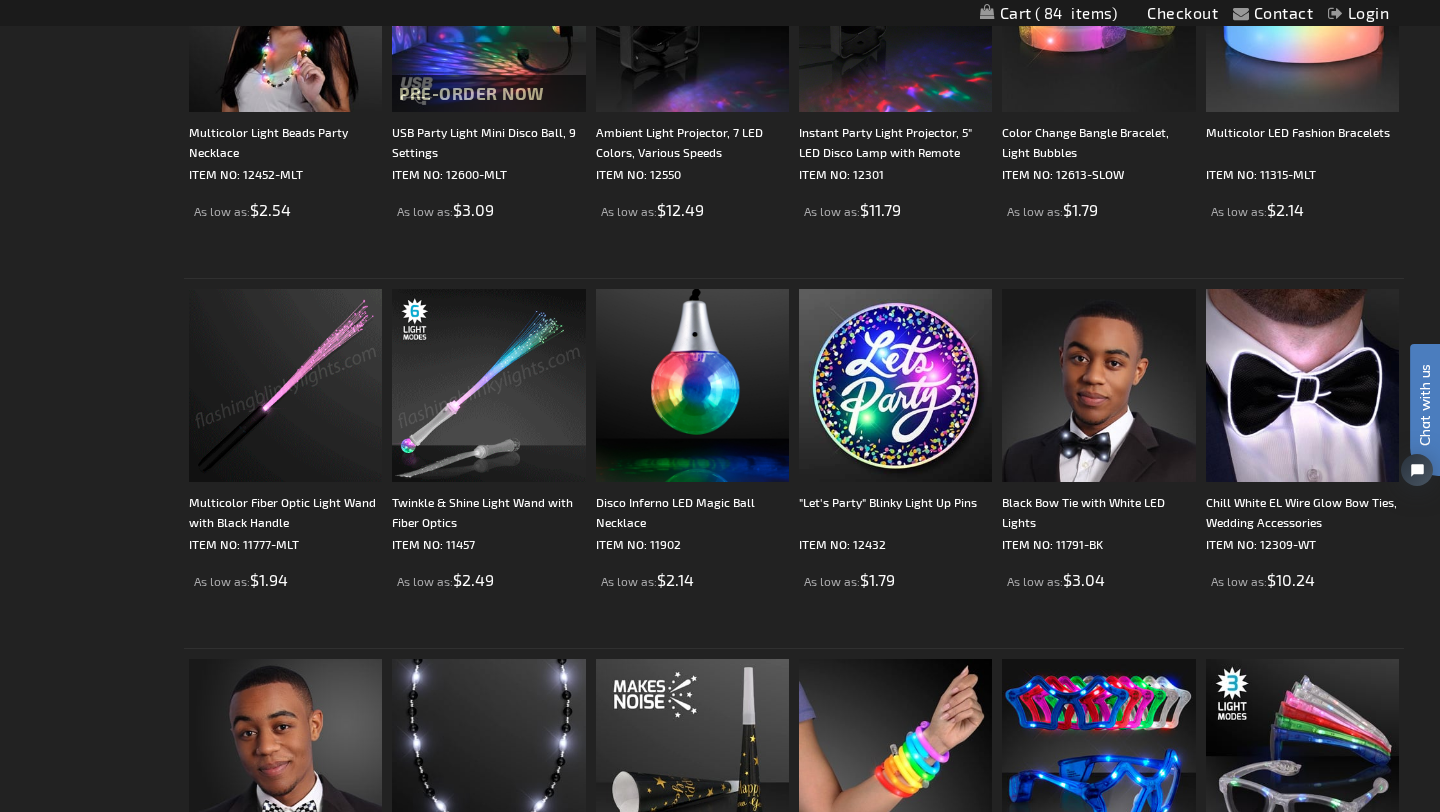 click at bounding box center [285, 385] 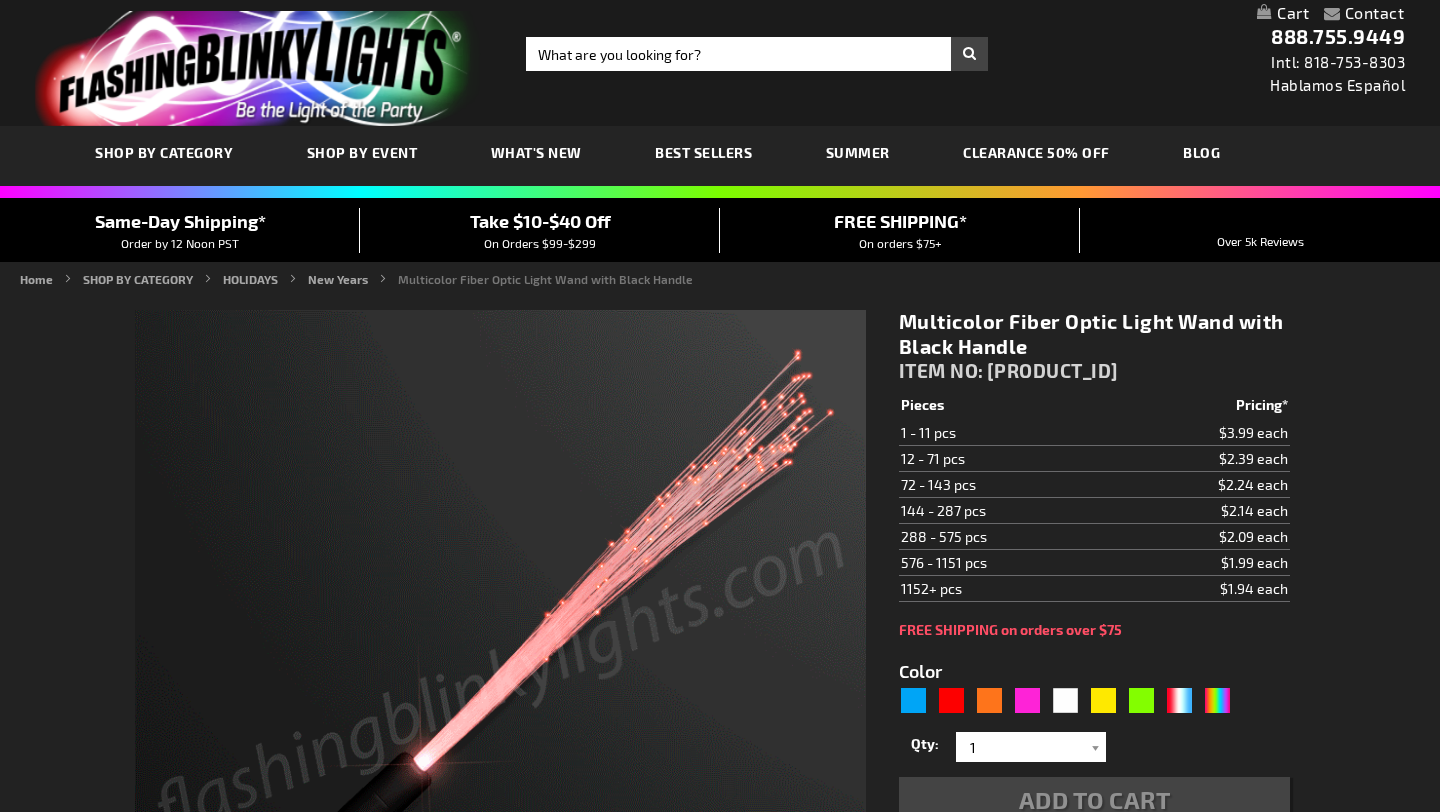 scroll, scrollTop: 237, scrollLeft: 0, axis: vertical 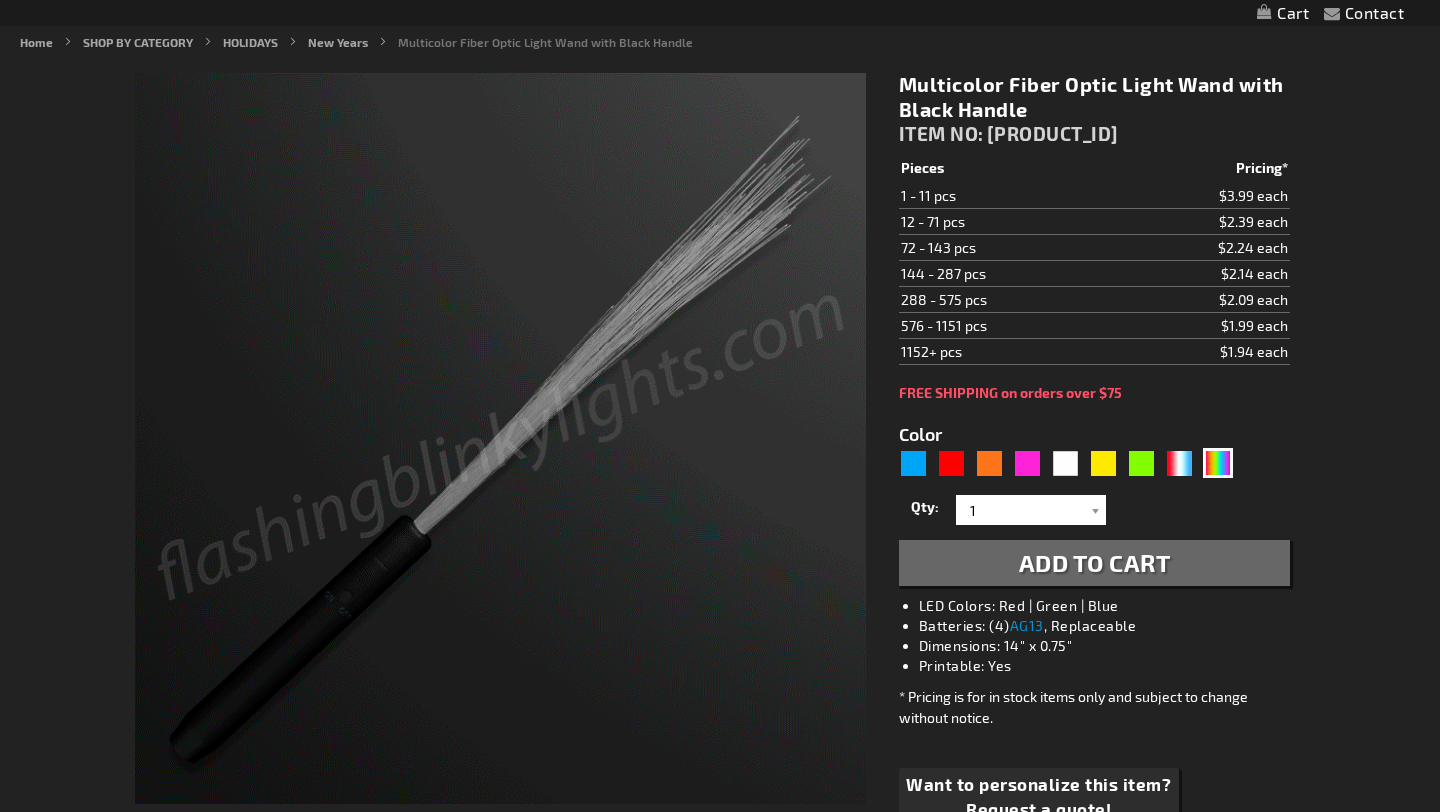 type on "5659" 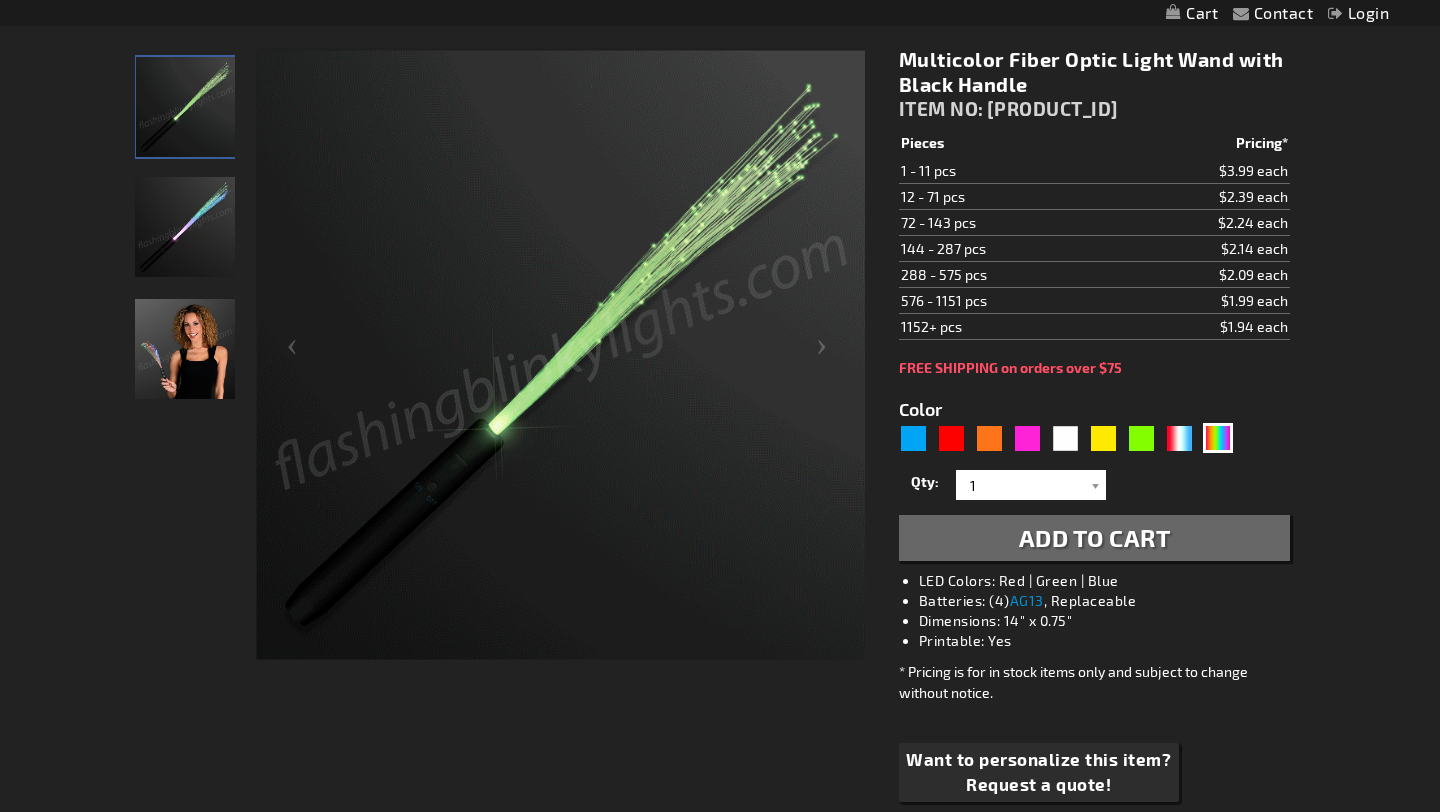 scroll, scrollTop: 312, scrollLeft: 0, axis: vertical 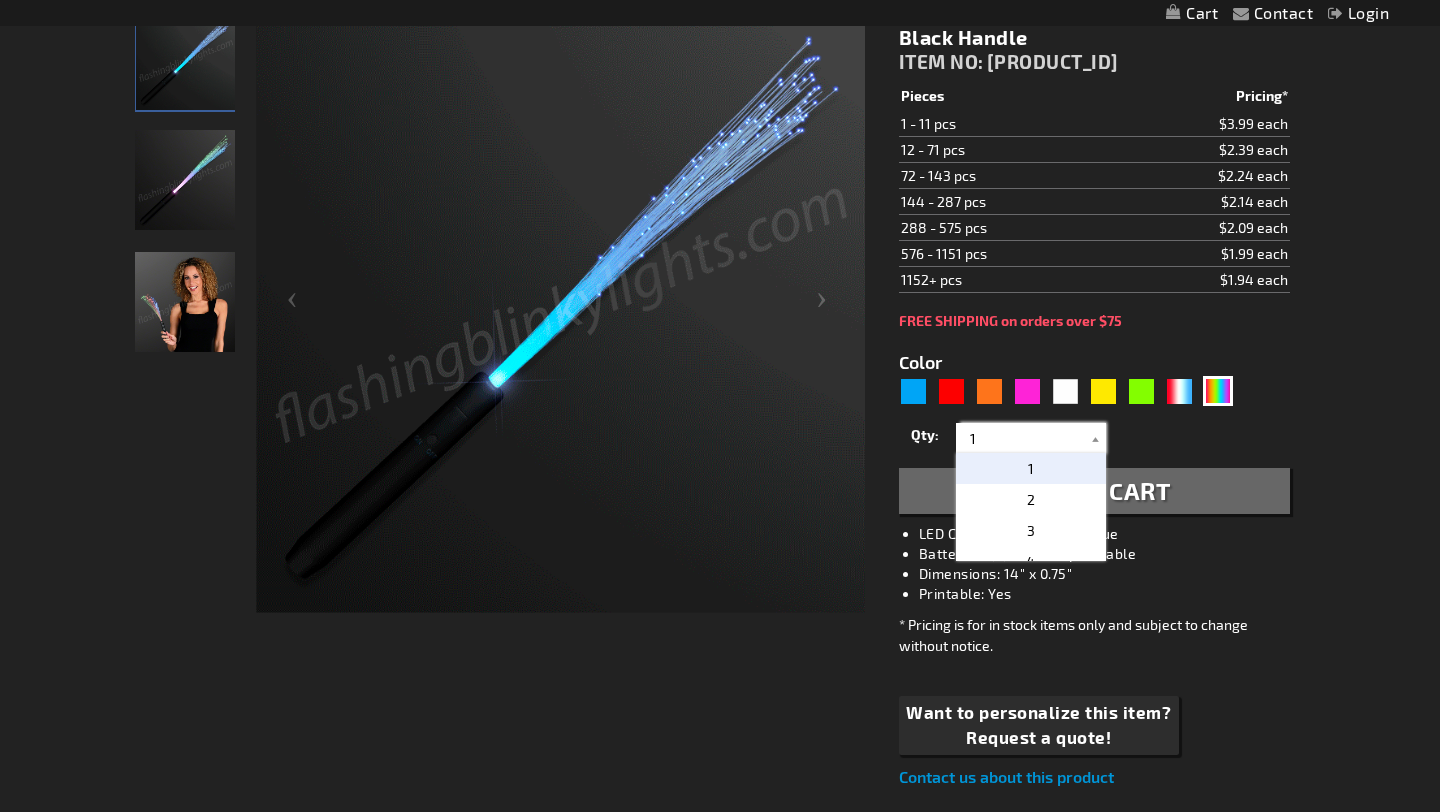 click on "1" at bounding box center (1033, 438) 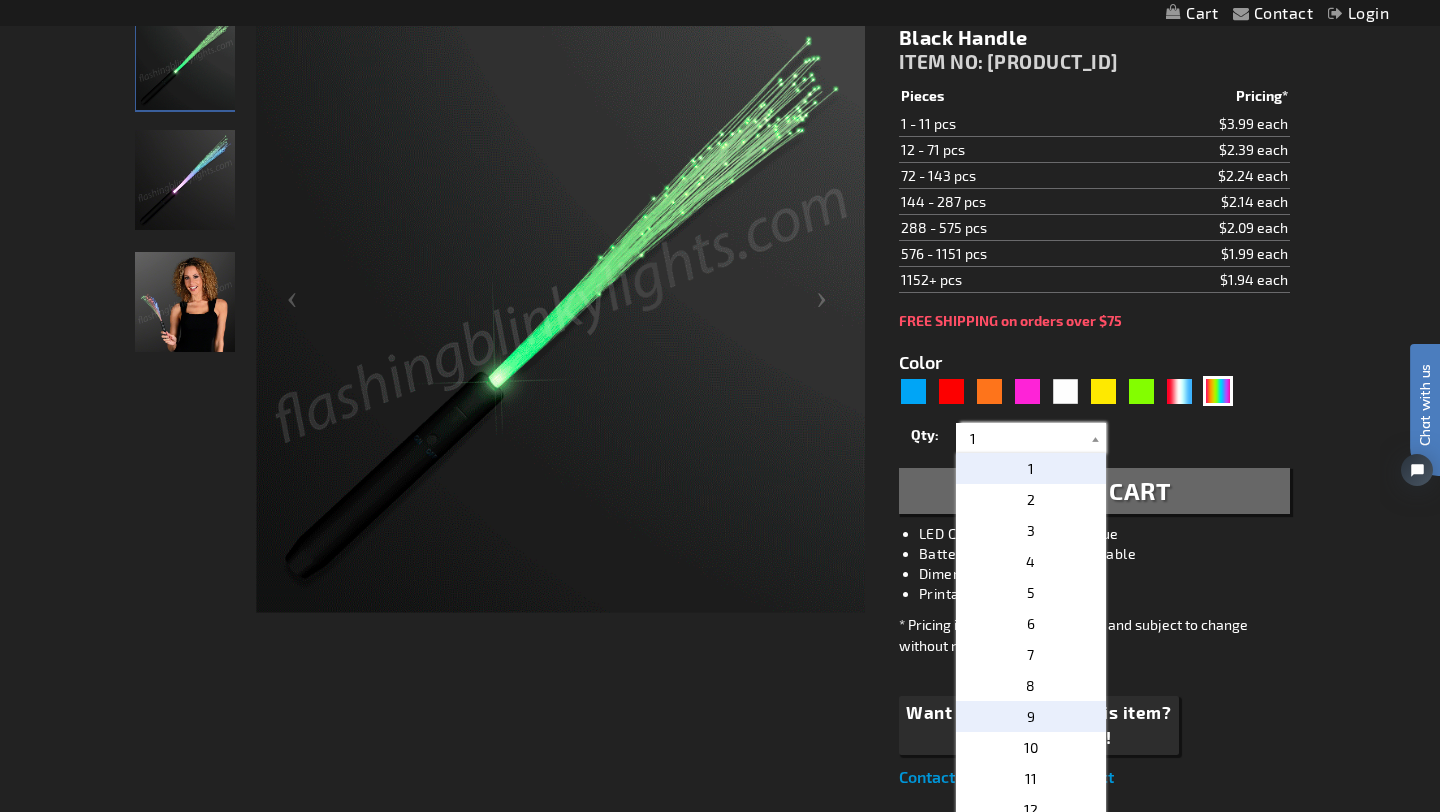 scroll, scrollTop: 0, scrollLeft: 0, axis: both 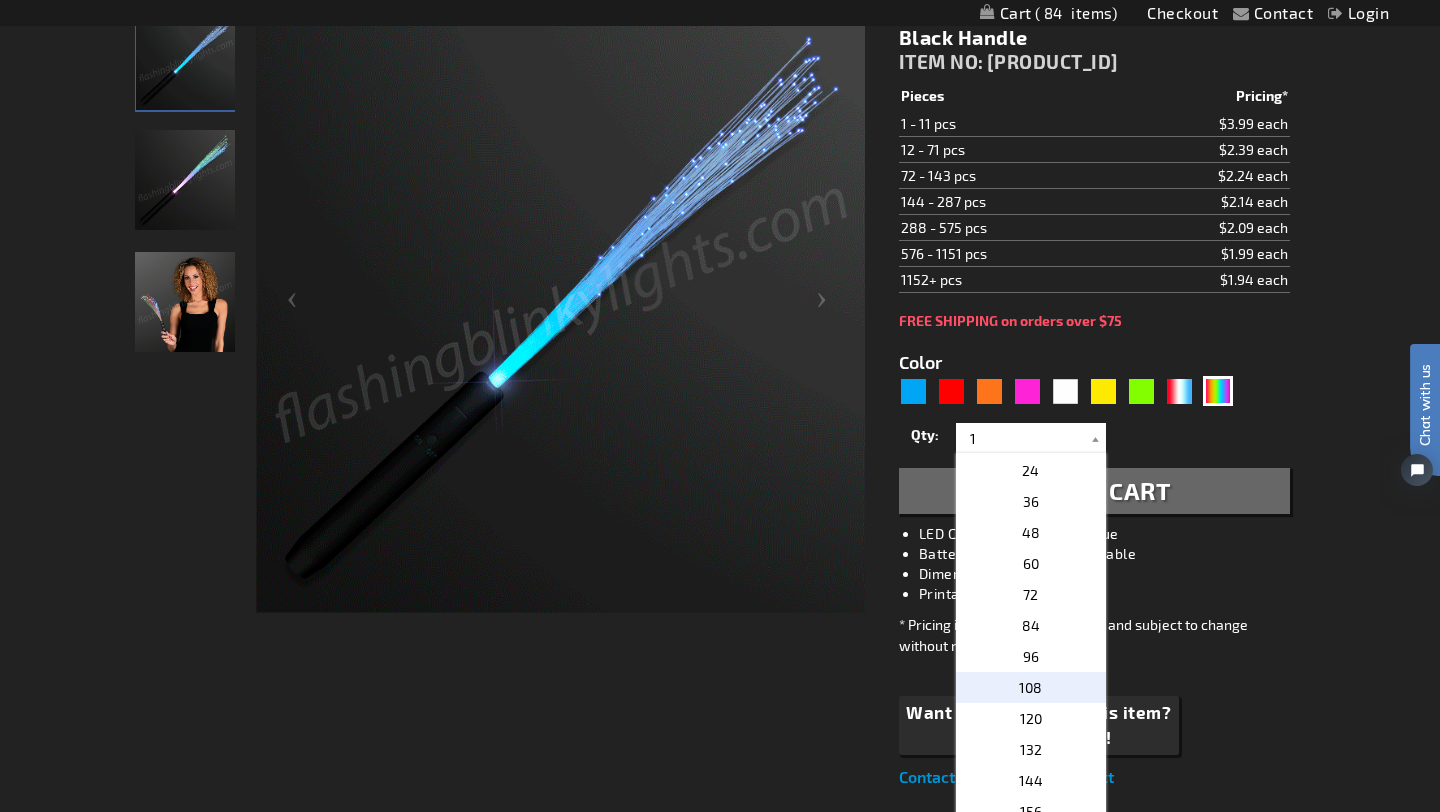 click on "108" at bounding box center [1031, 687] 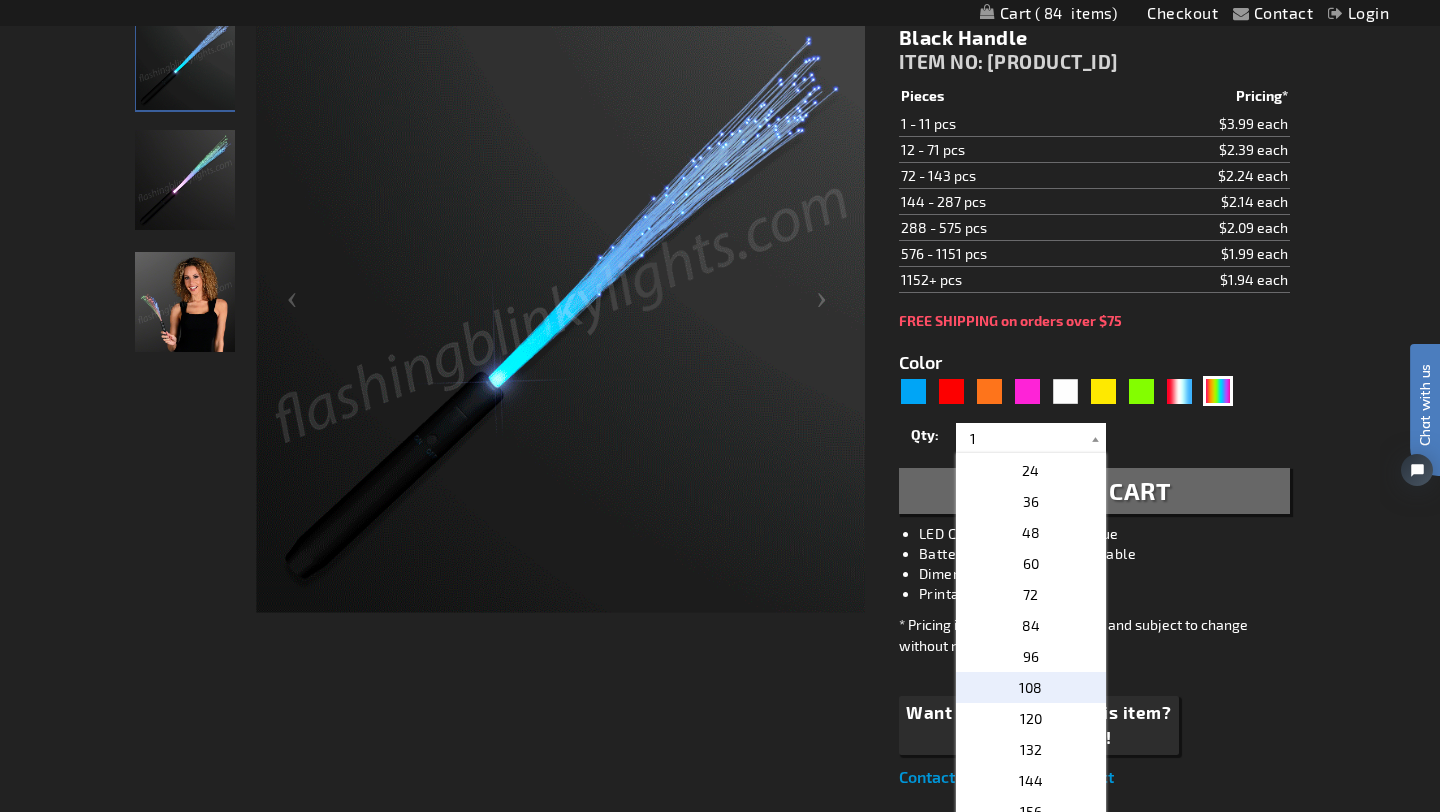 type on "108" 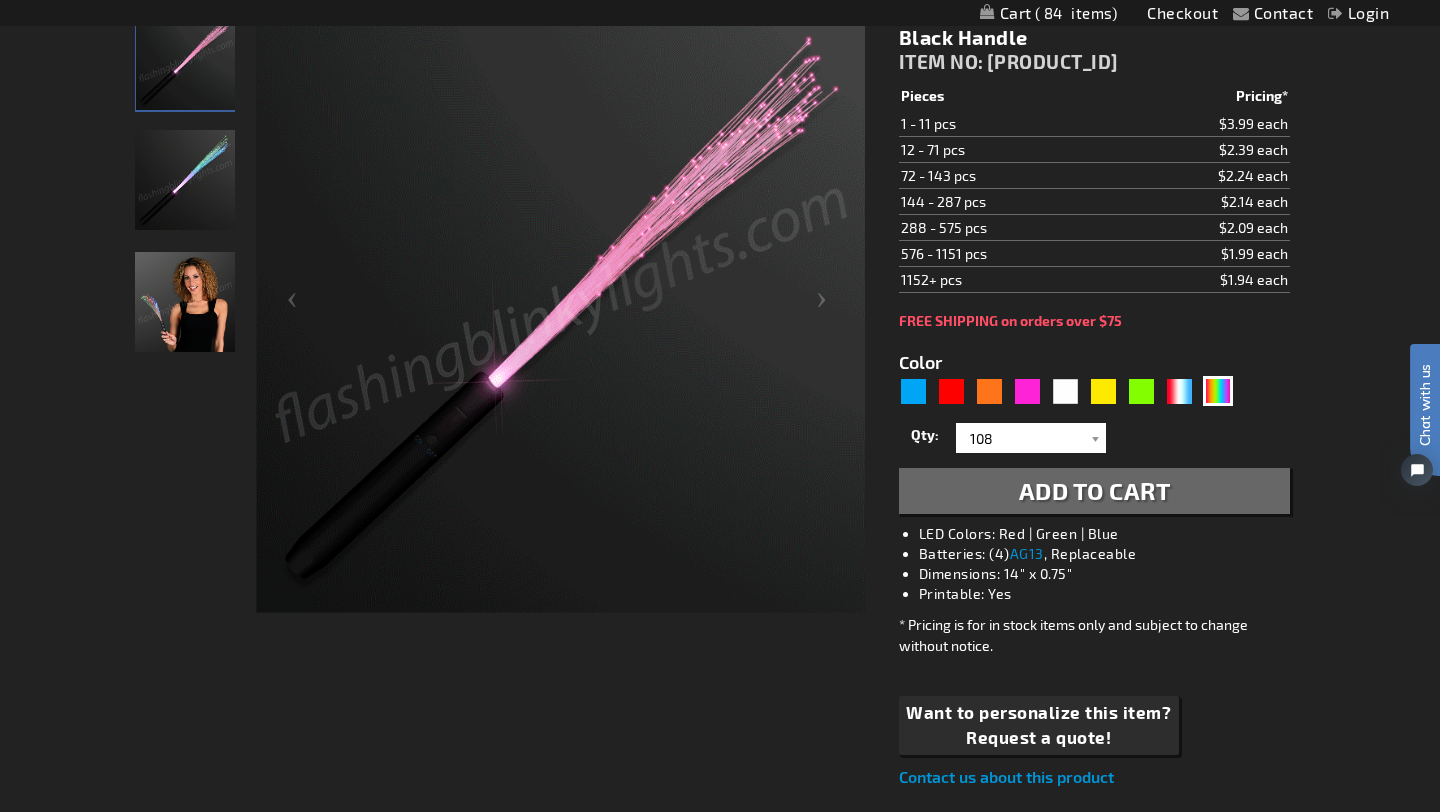 click on "Add to Cart" at bounding box center [1095, 490] 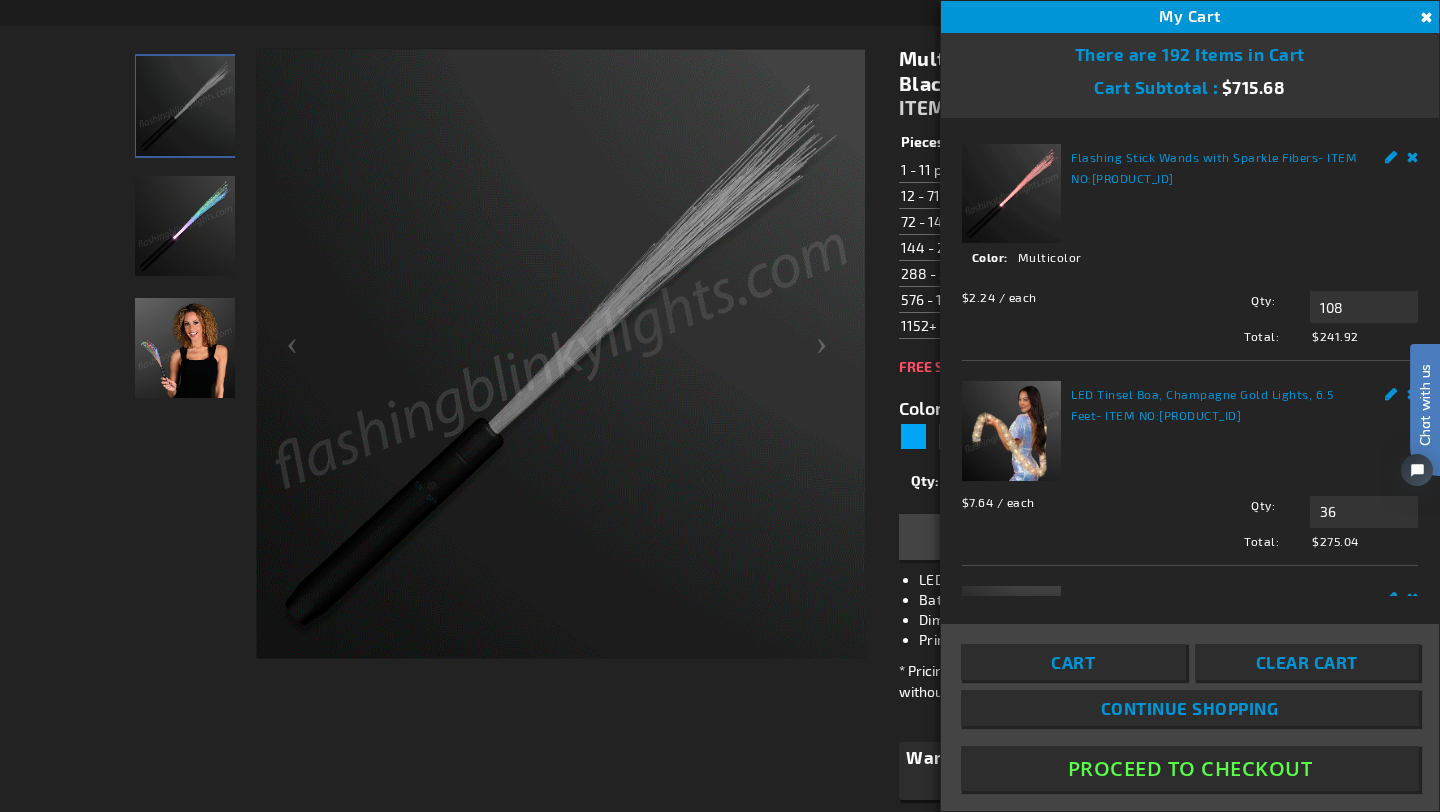 scroll, scrollTop: 357, scrollLeft: 0, axis: vertical 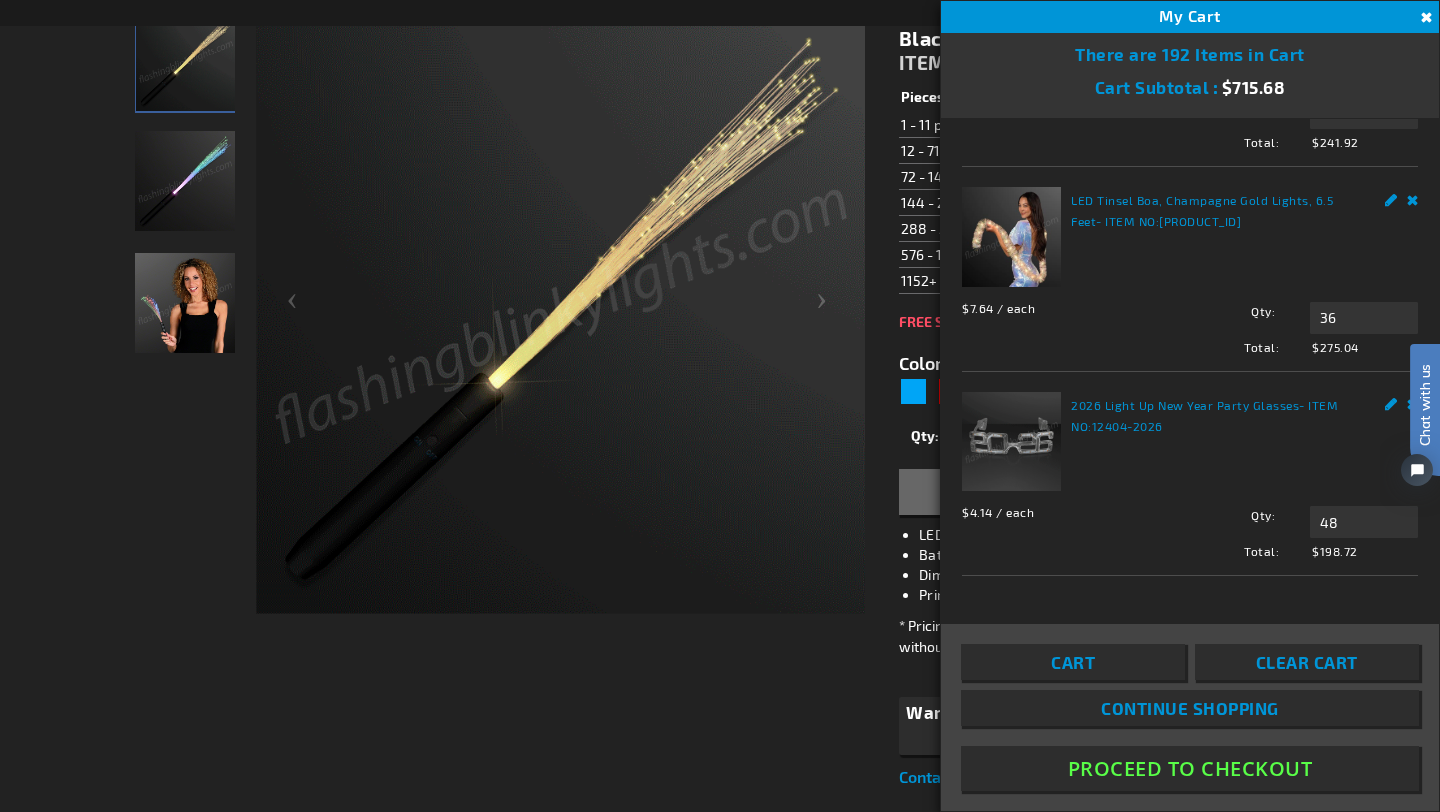 click at bounding box center (185, 303) 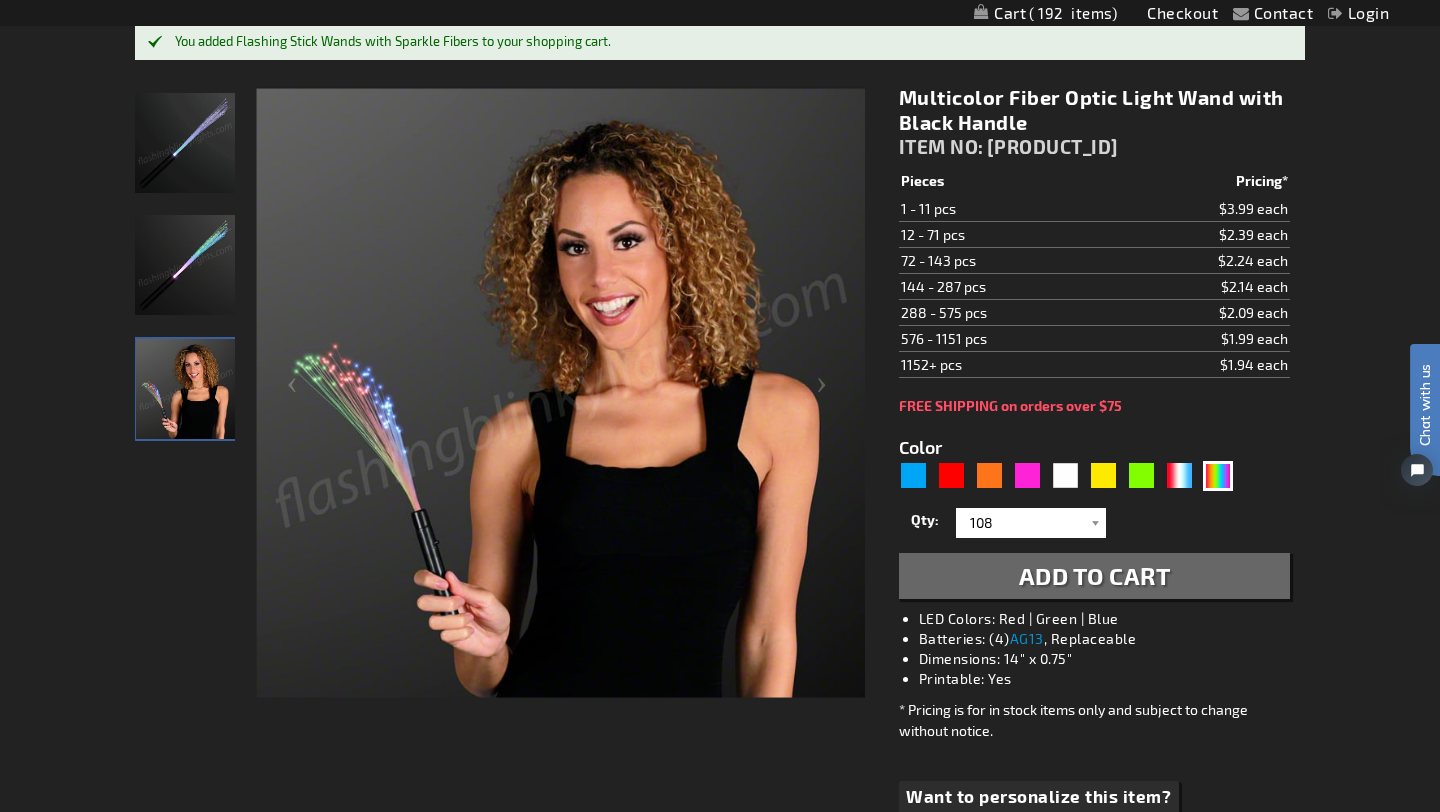 scroll, scrollTop: 219, scrollLeft: 0, axis: vertical 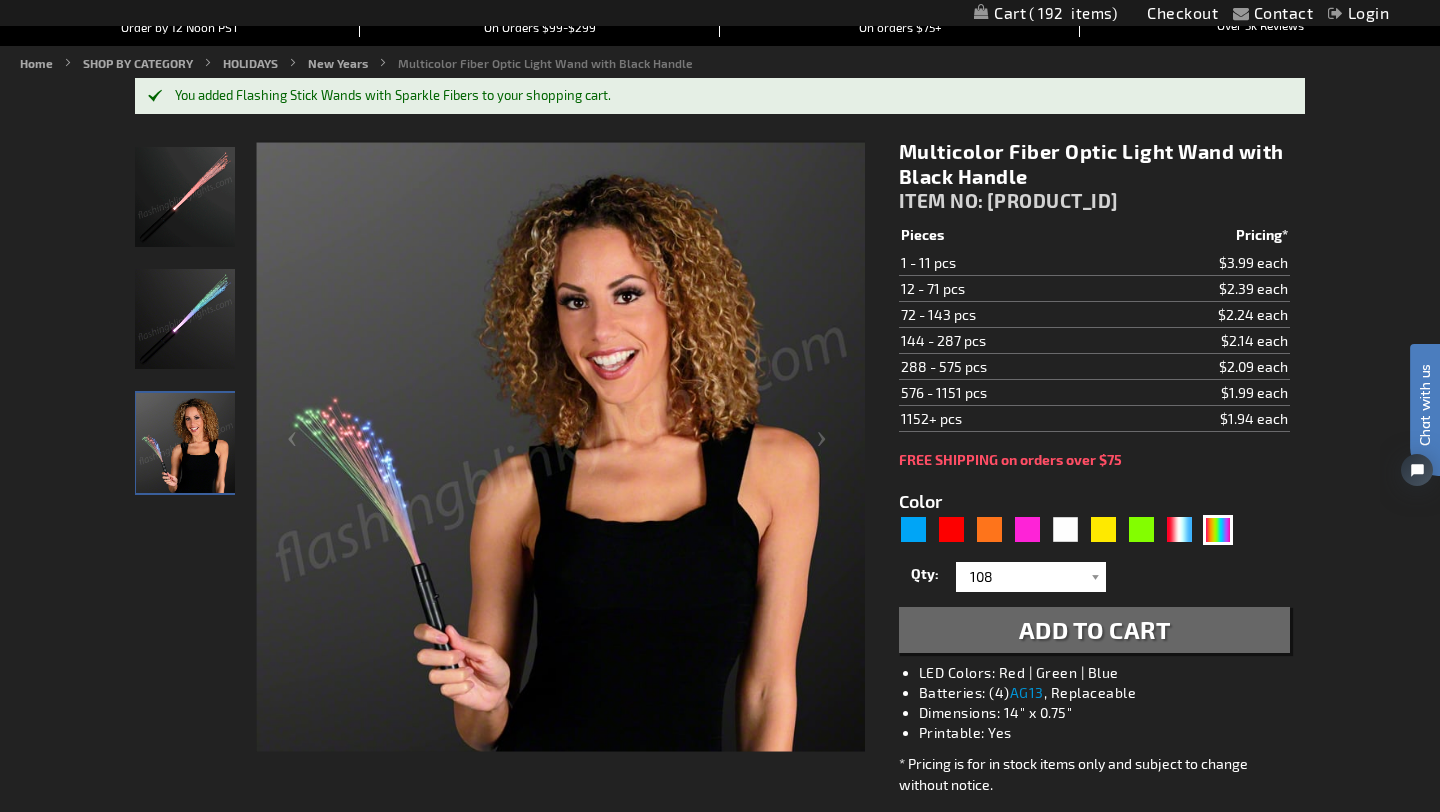 click at bounding box center (185, 319) 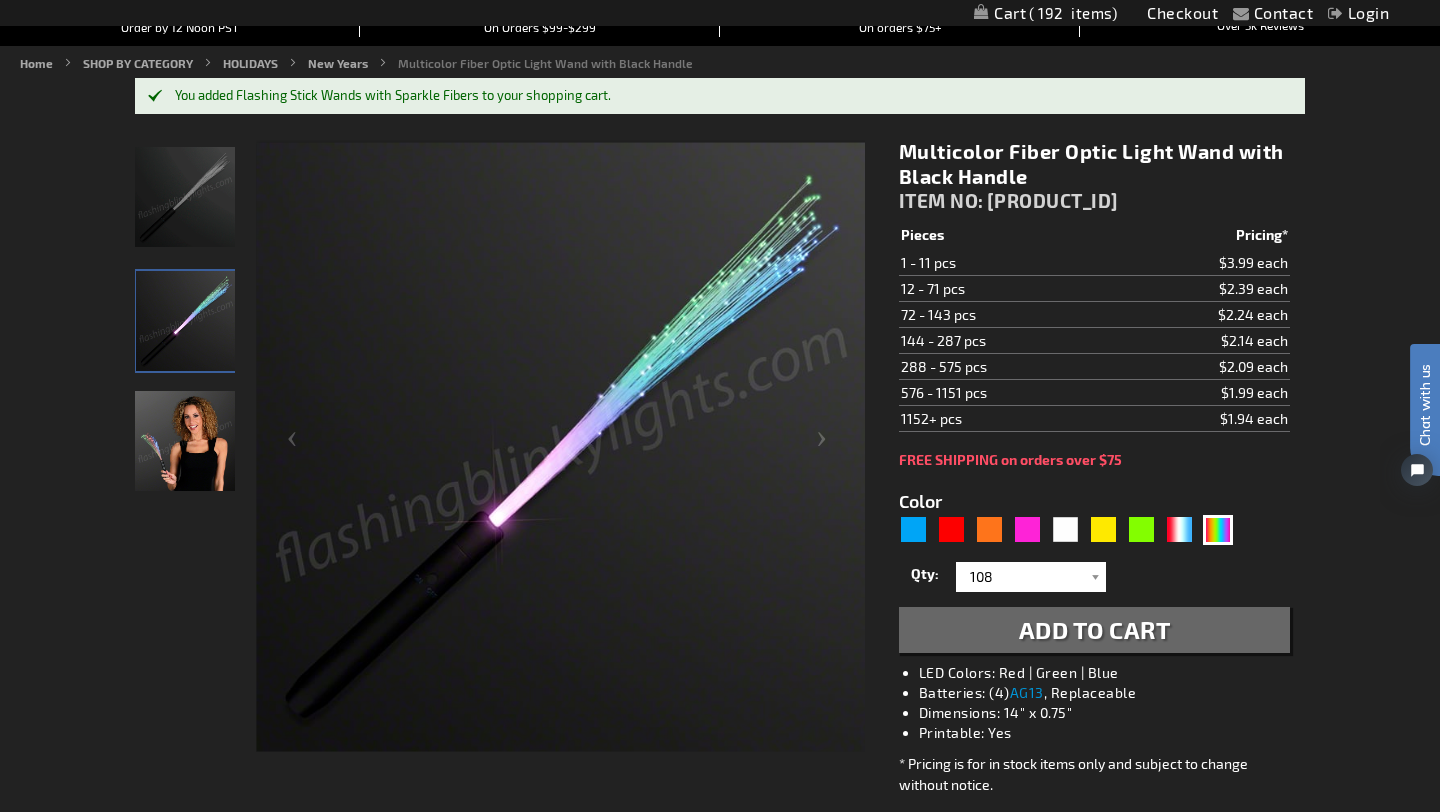 click at bounding box center (185, 197) 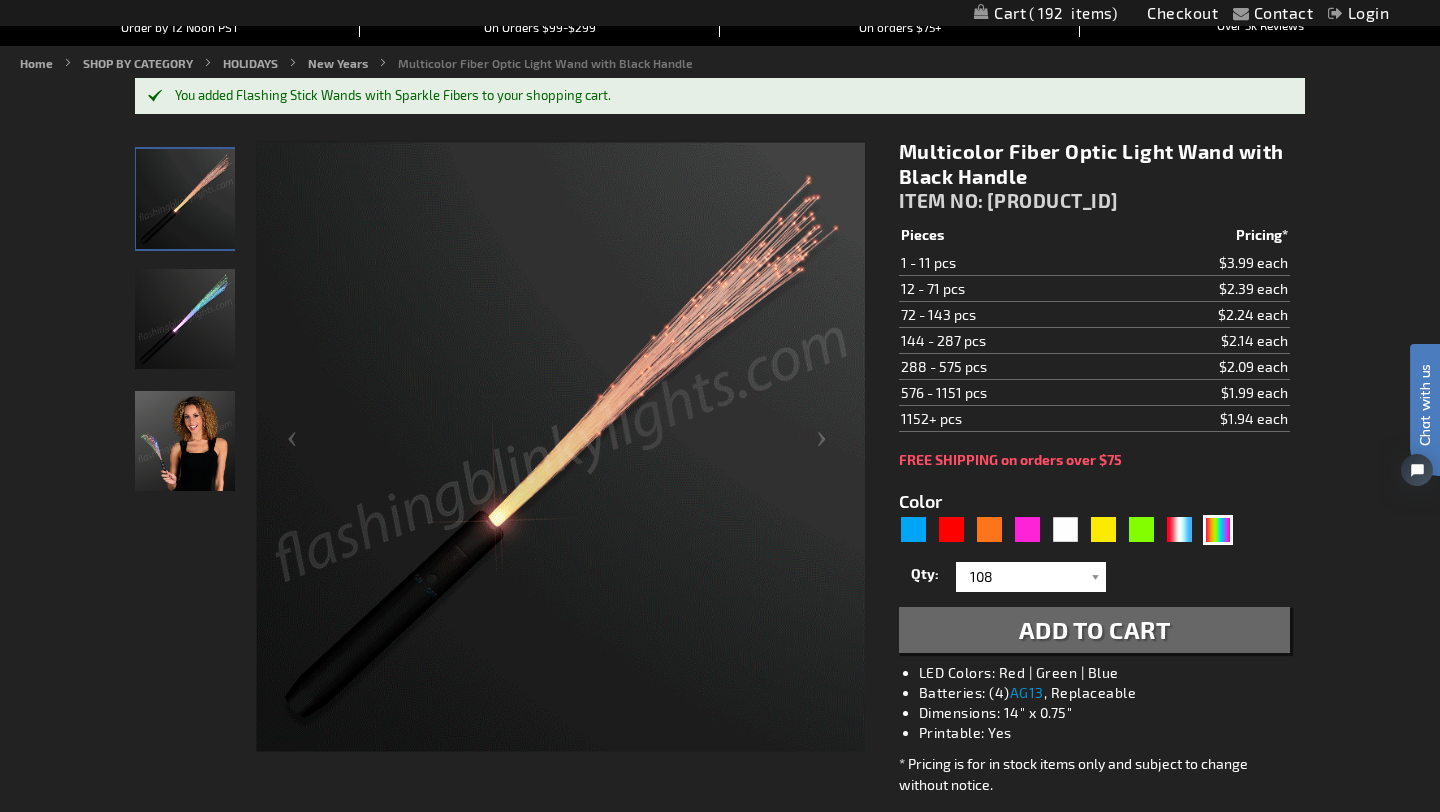 click at bounding box center [185, 441] 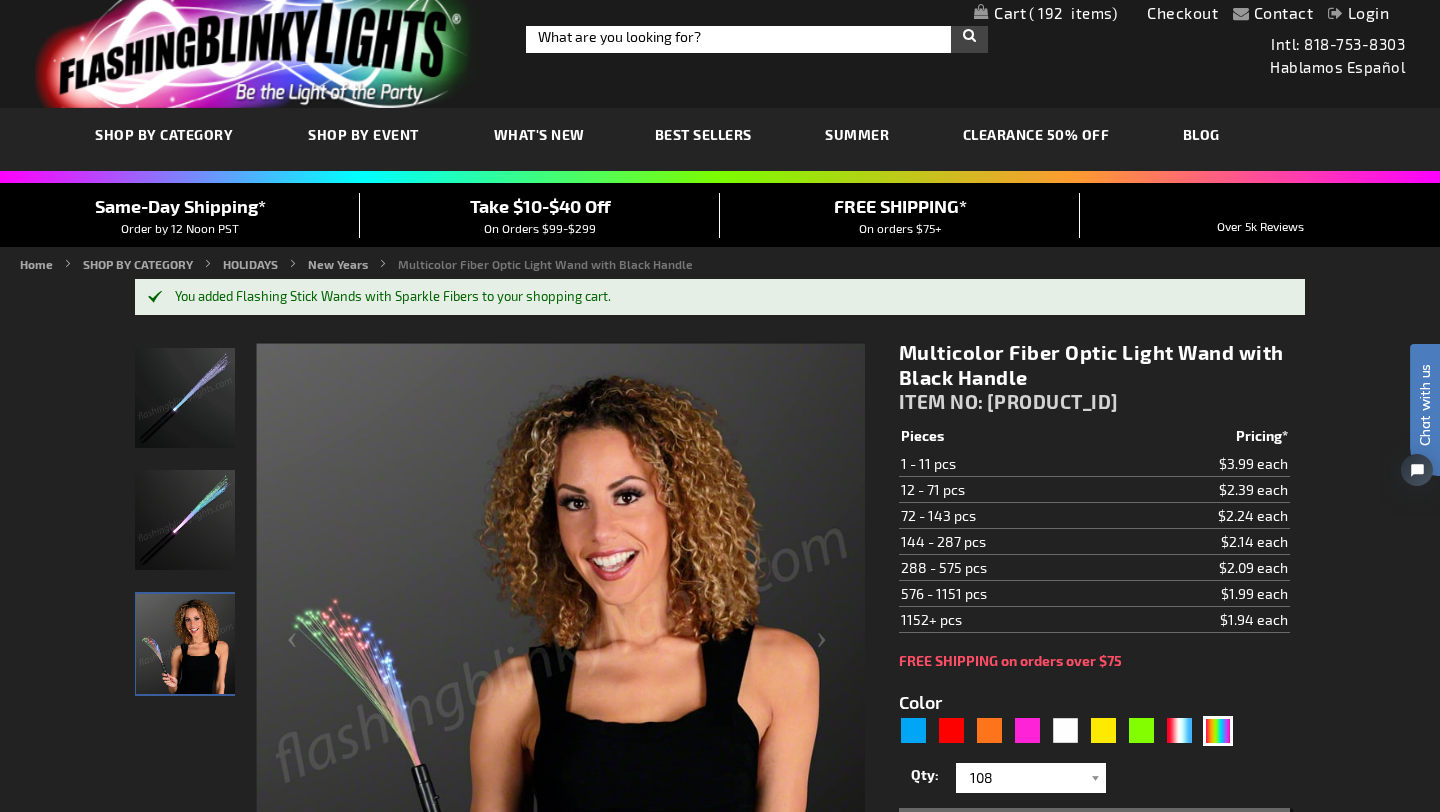 scroll, scrollTop: 0, scrollLeft: 0, axis: both 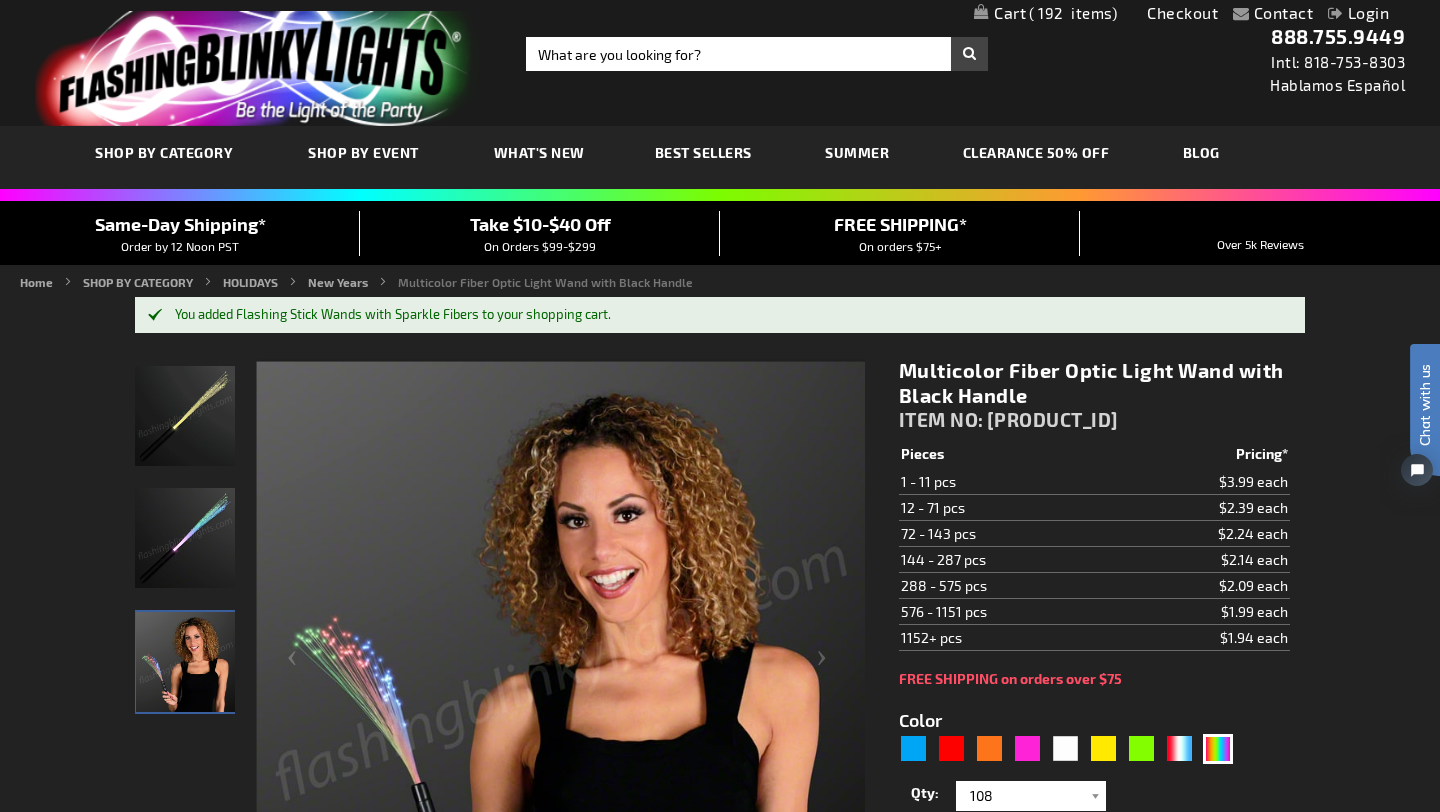 click on "192" at bounding box center [1073, 13] 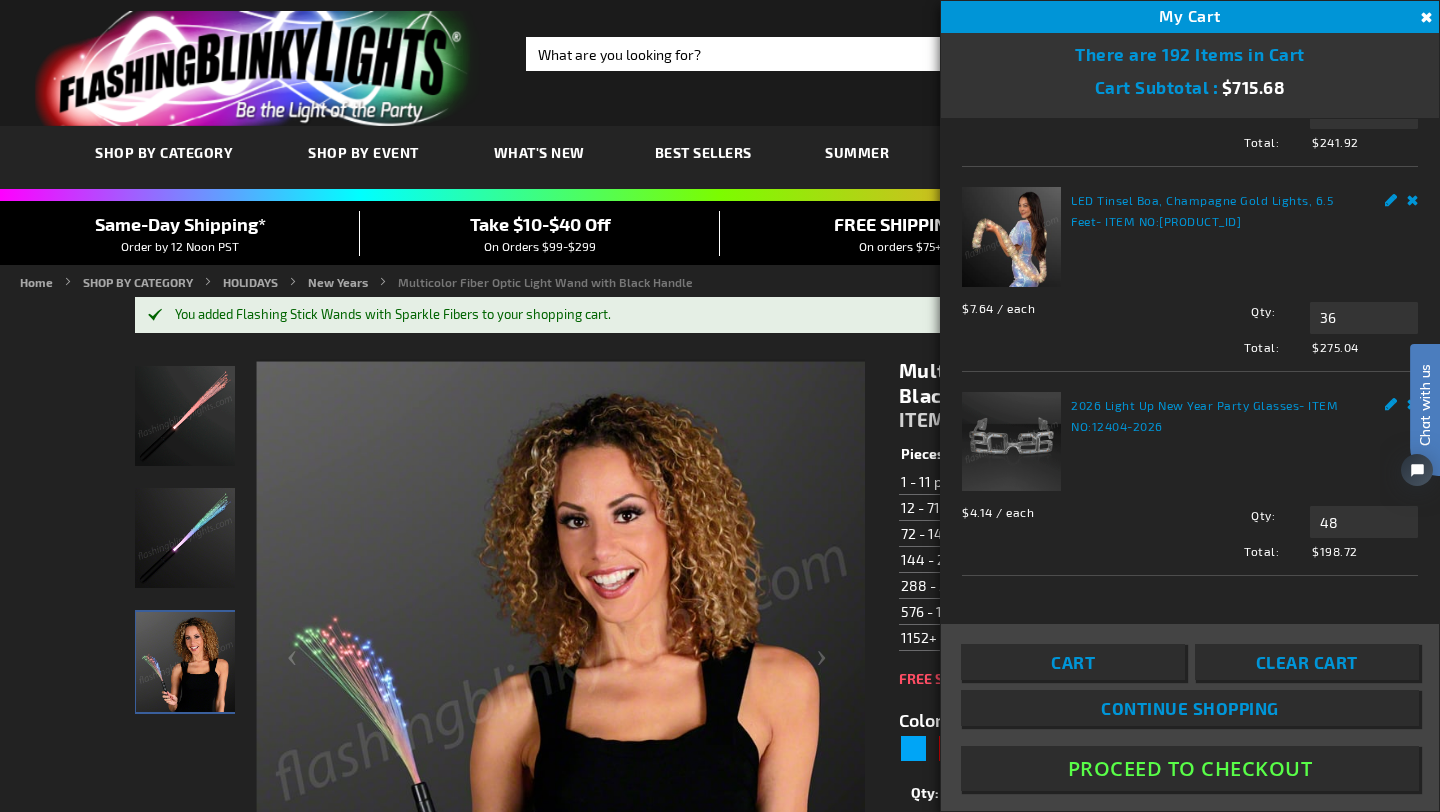 scroll, scrollTop: 0, scrollLeft: 0, axis: both 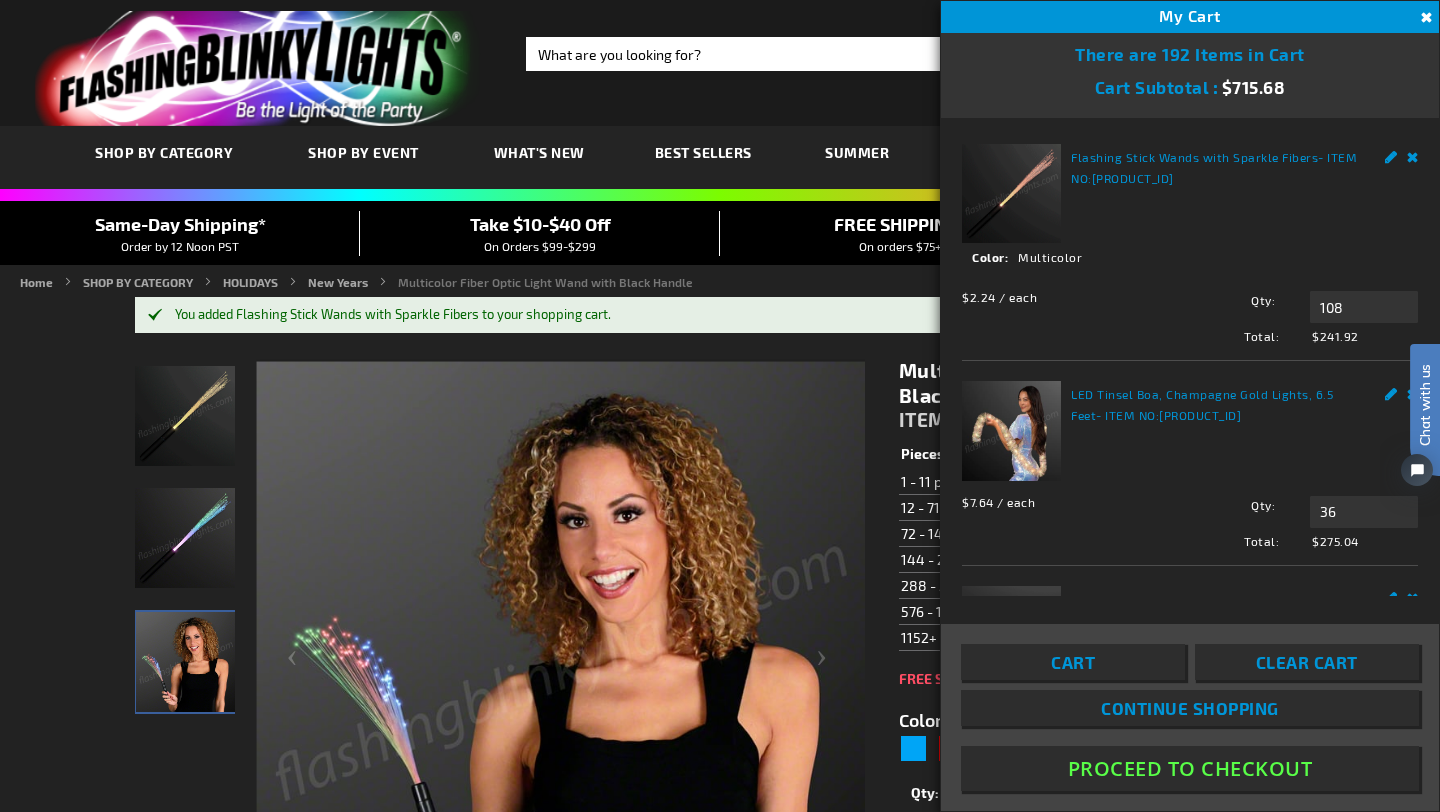 click on "Close" at bounding box center (1424, 18) 